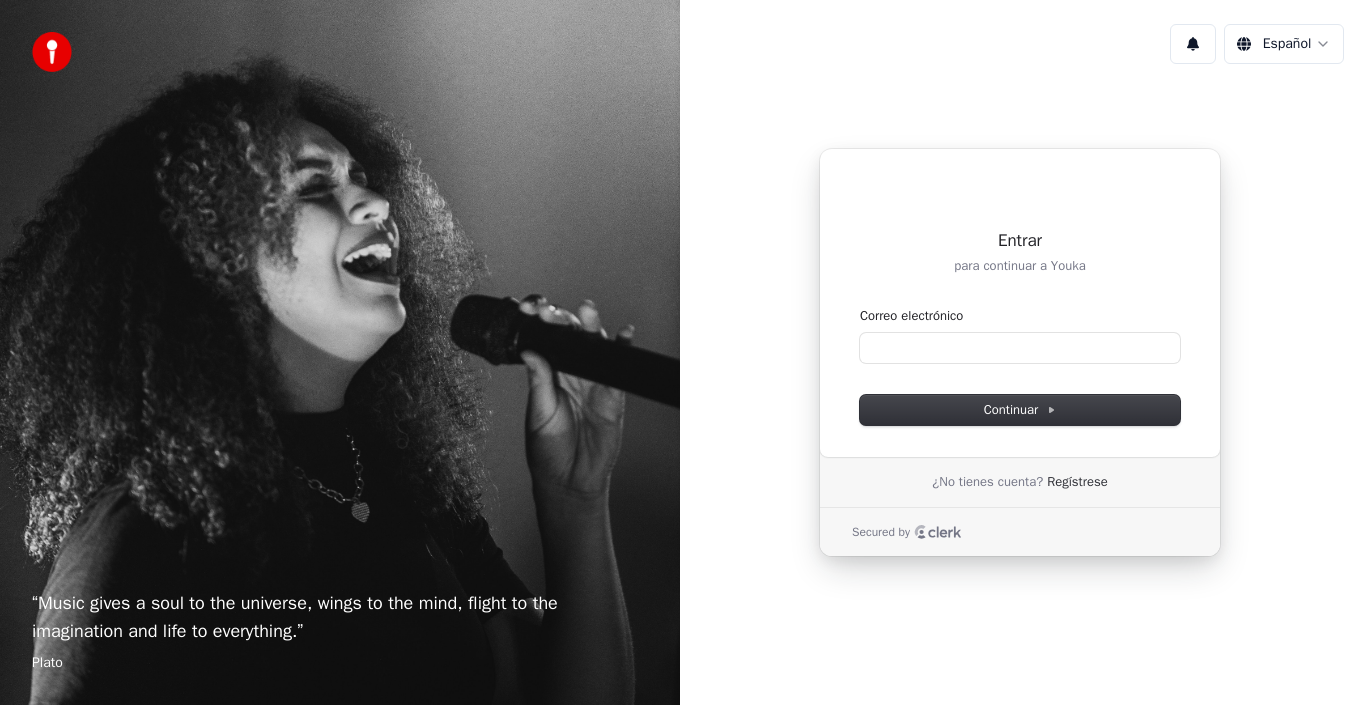 scroll, scrollTop: 0, scrollLeft: 0, axis: both 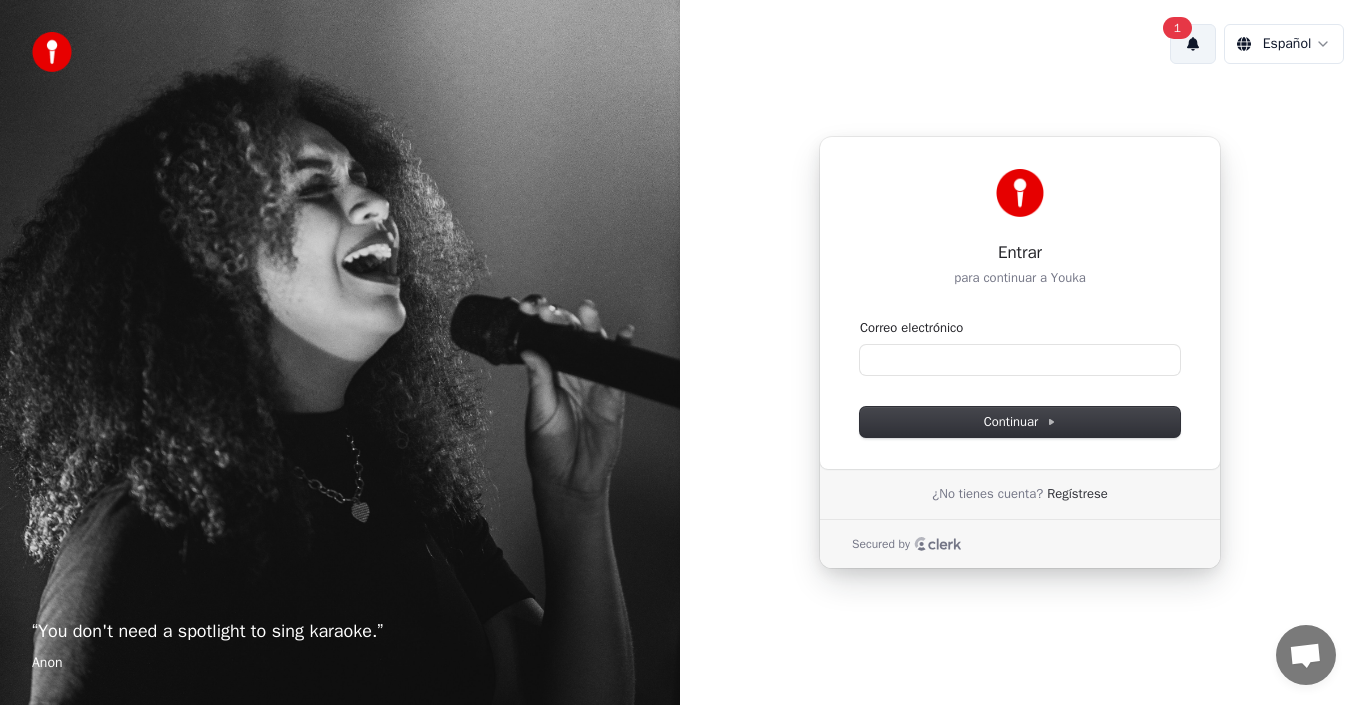 click on "1" at bounding box center [1193, 44] 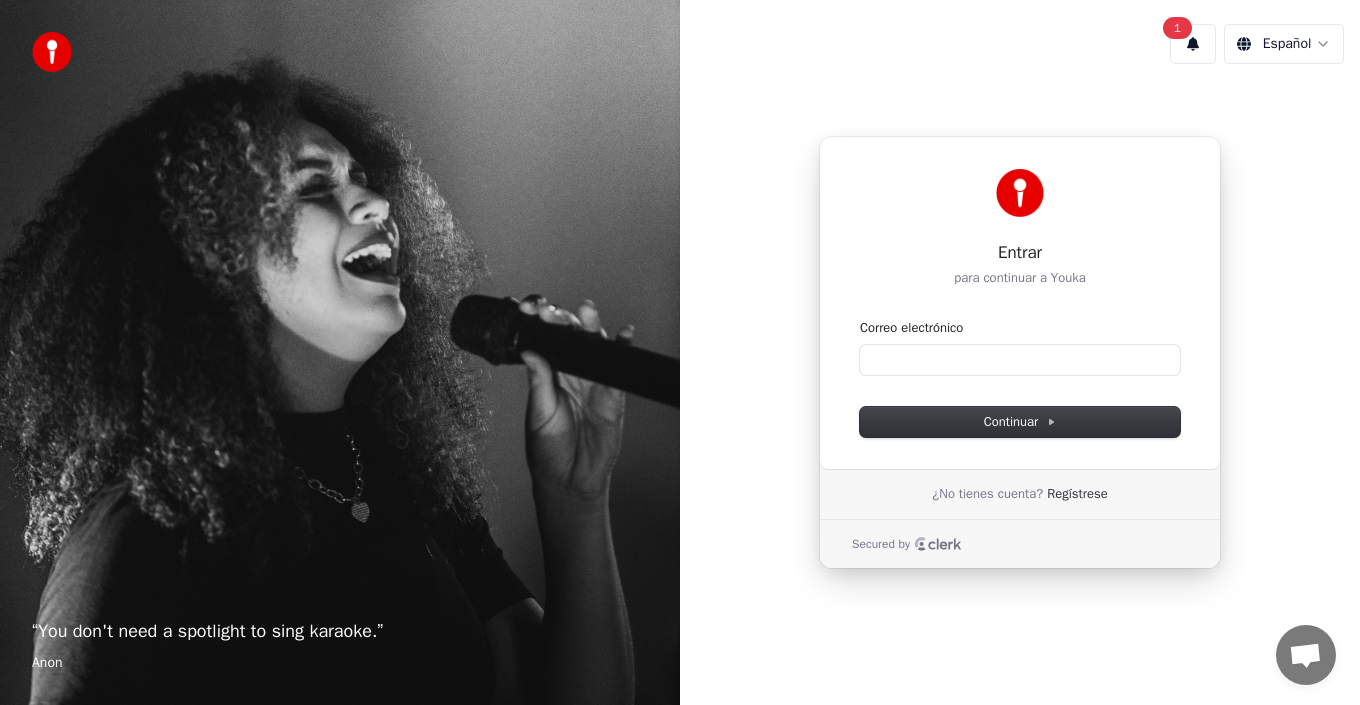 click on "1 Español" at bounding box center [1020, 44] 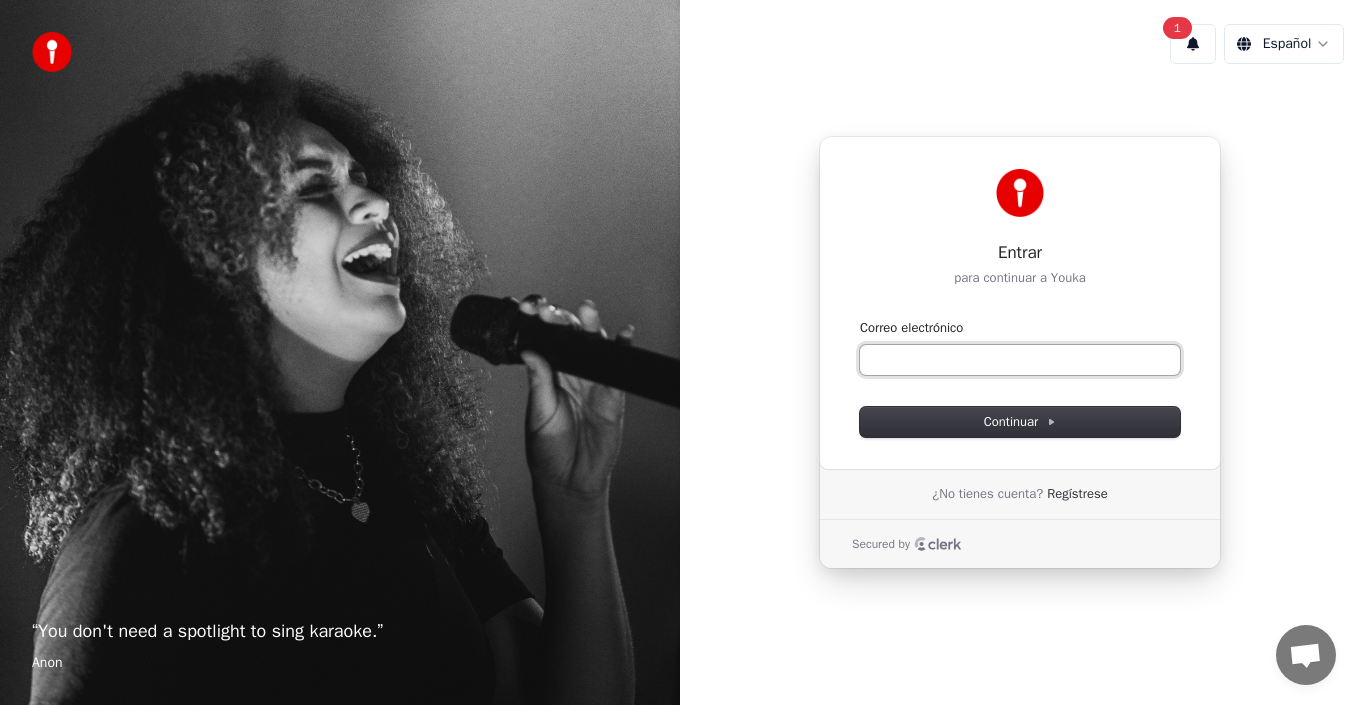click on "Correo electrónico" at bounding box center [1020, 360] 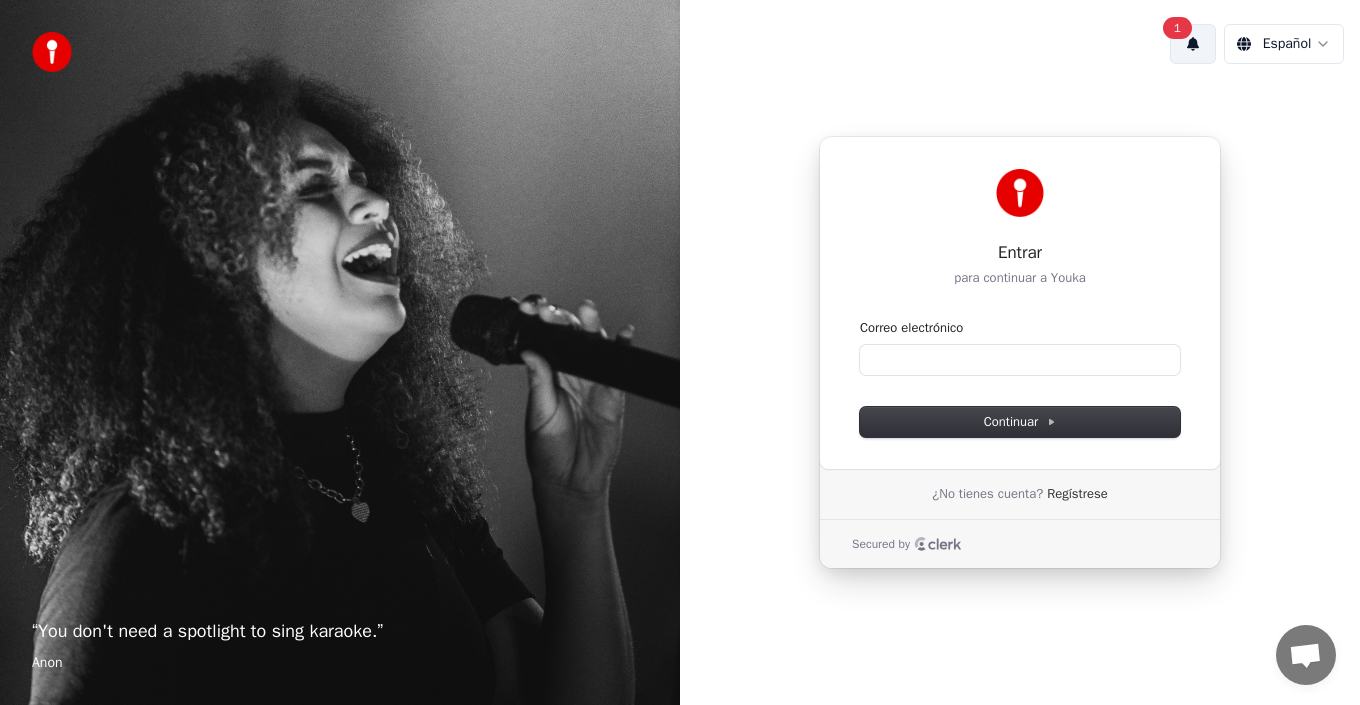 type 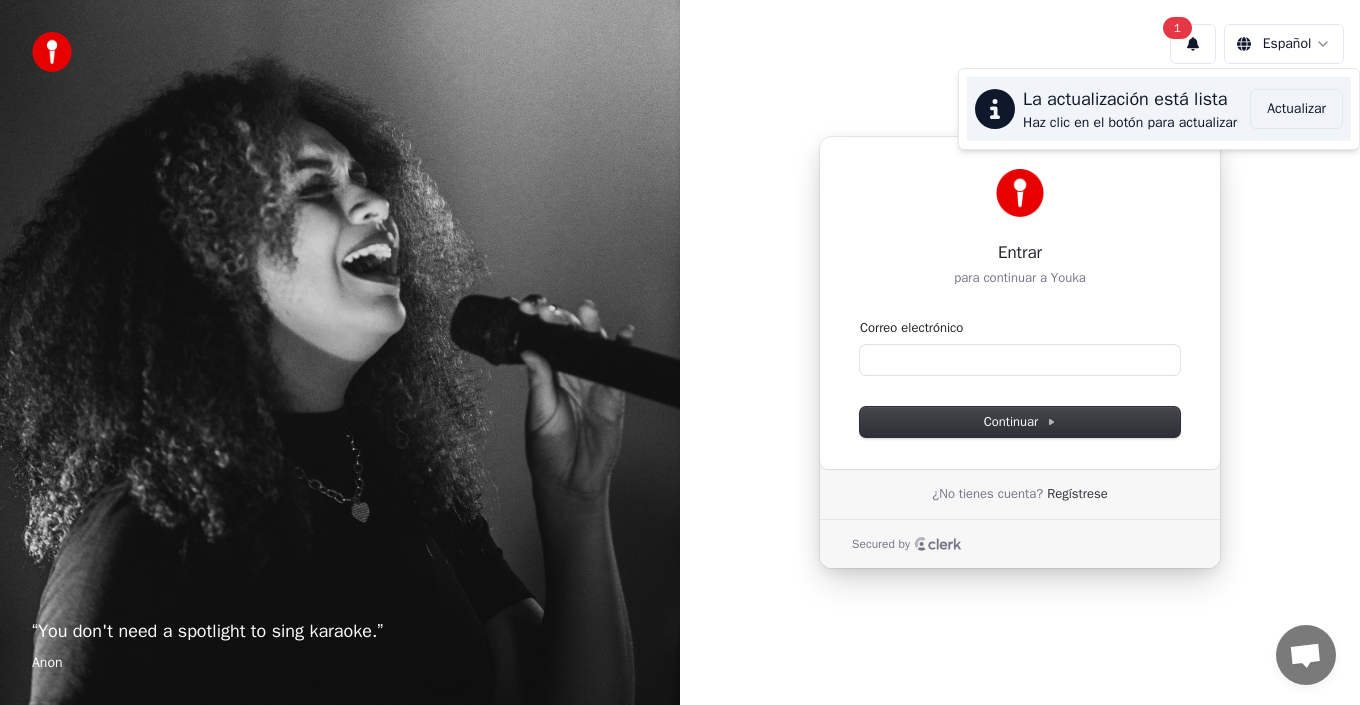 click on "Actualizar" at bounding box center [1296, 109] 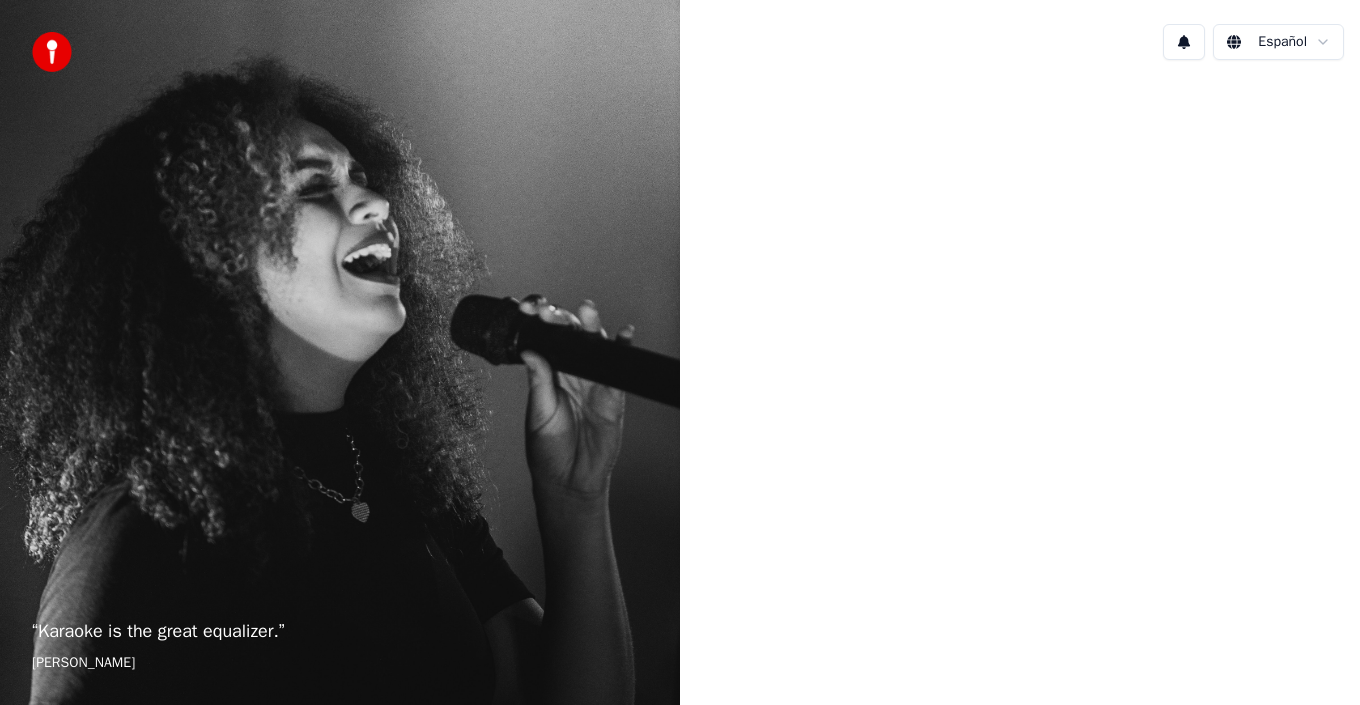 scroll, scrollTop: 0, scrollLeft: 0, axis: both 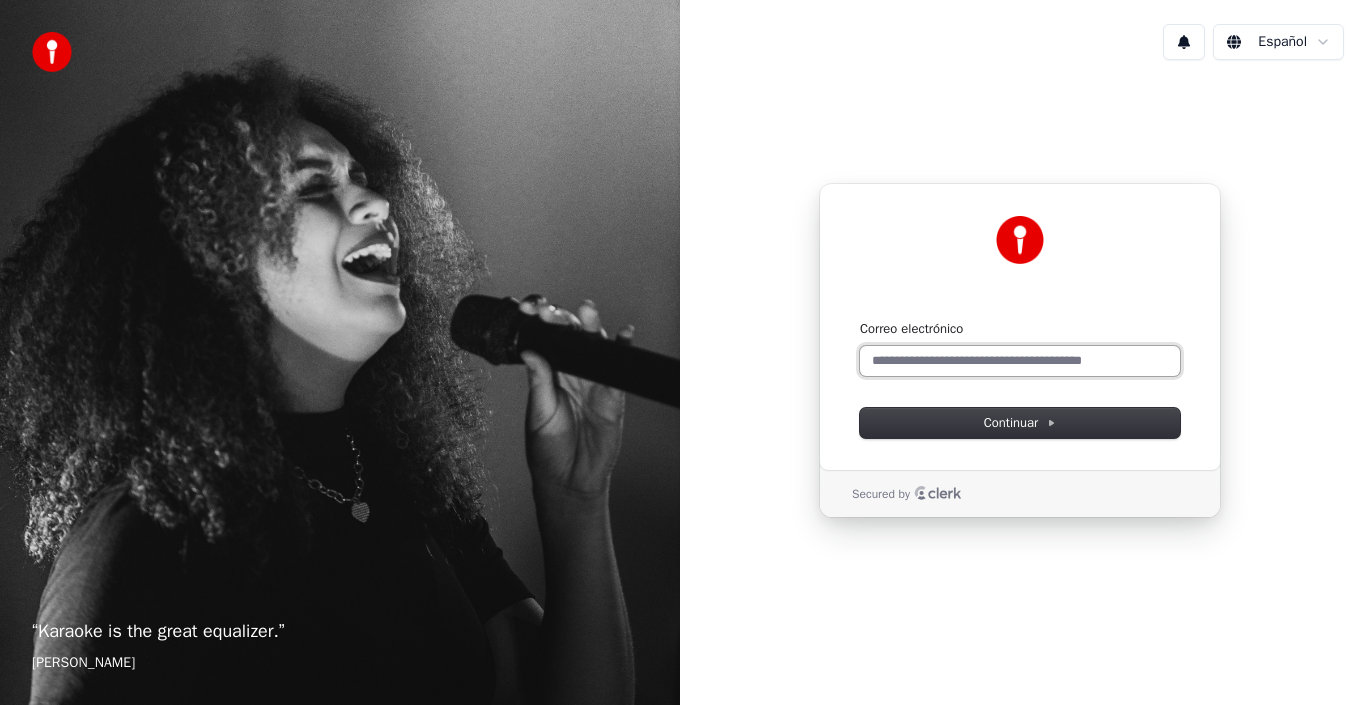 click on "Correo electrónico" at bounding box center [1020, 361] 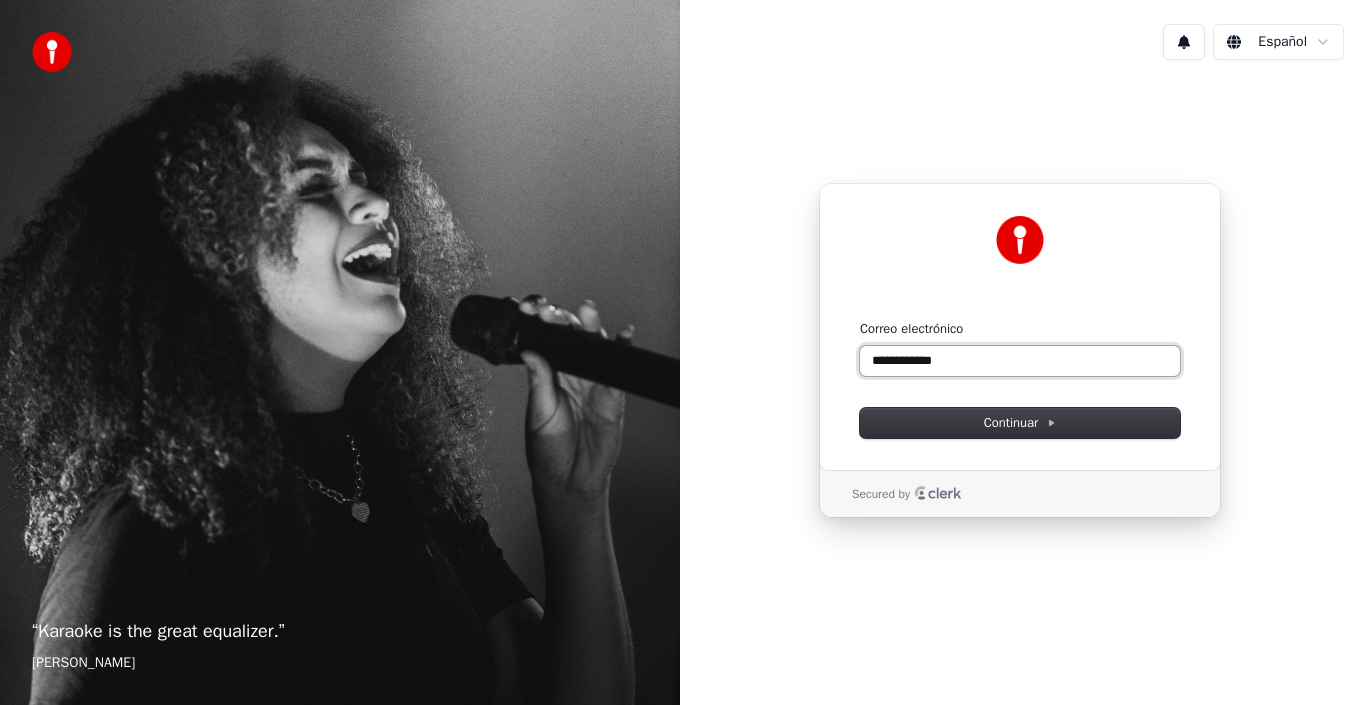 type on "**********" 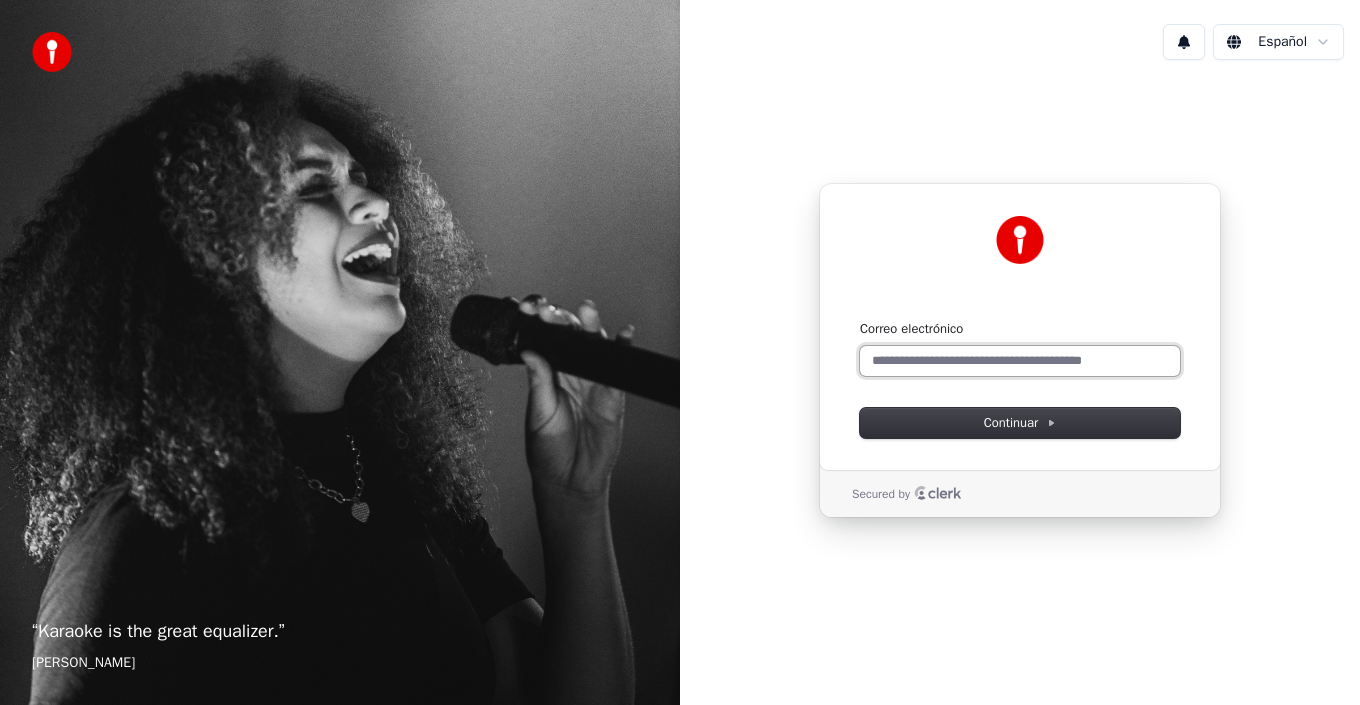 paste on "**********" 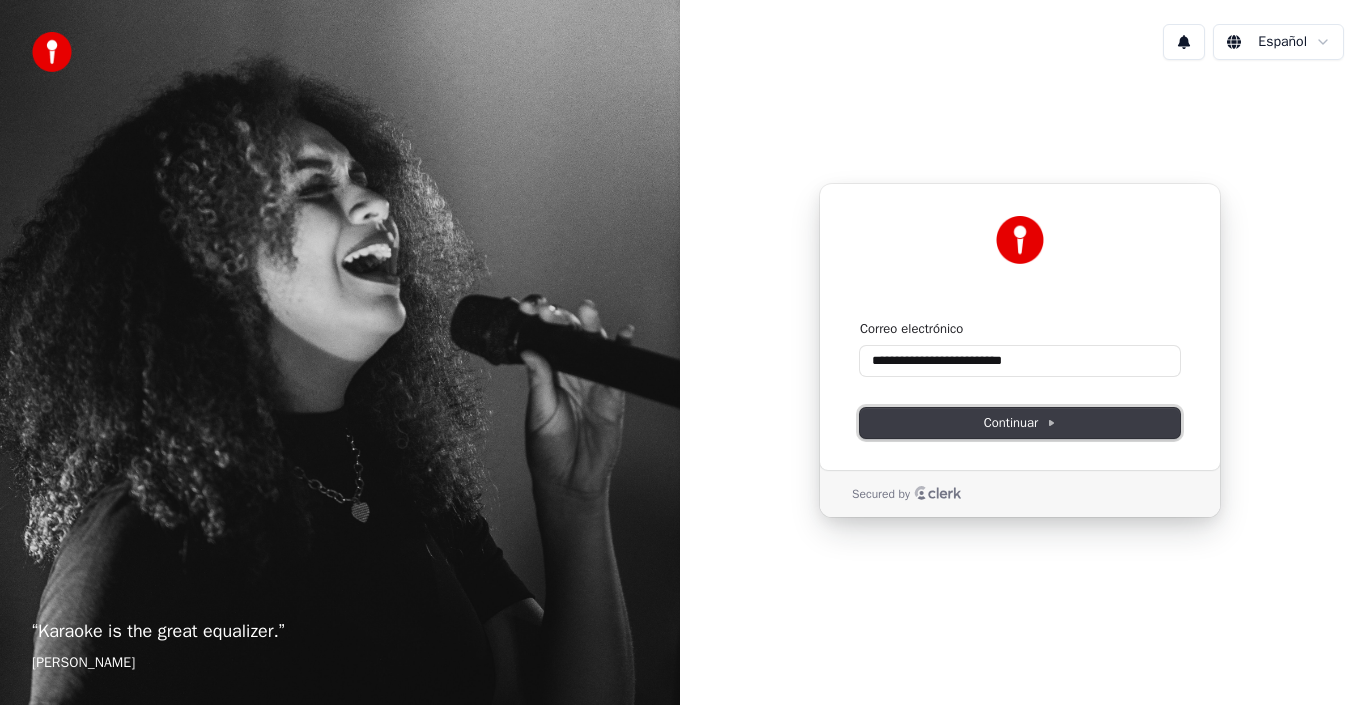 click on "Continuar" at bounding box center (1020, 423) 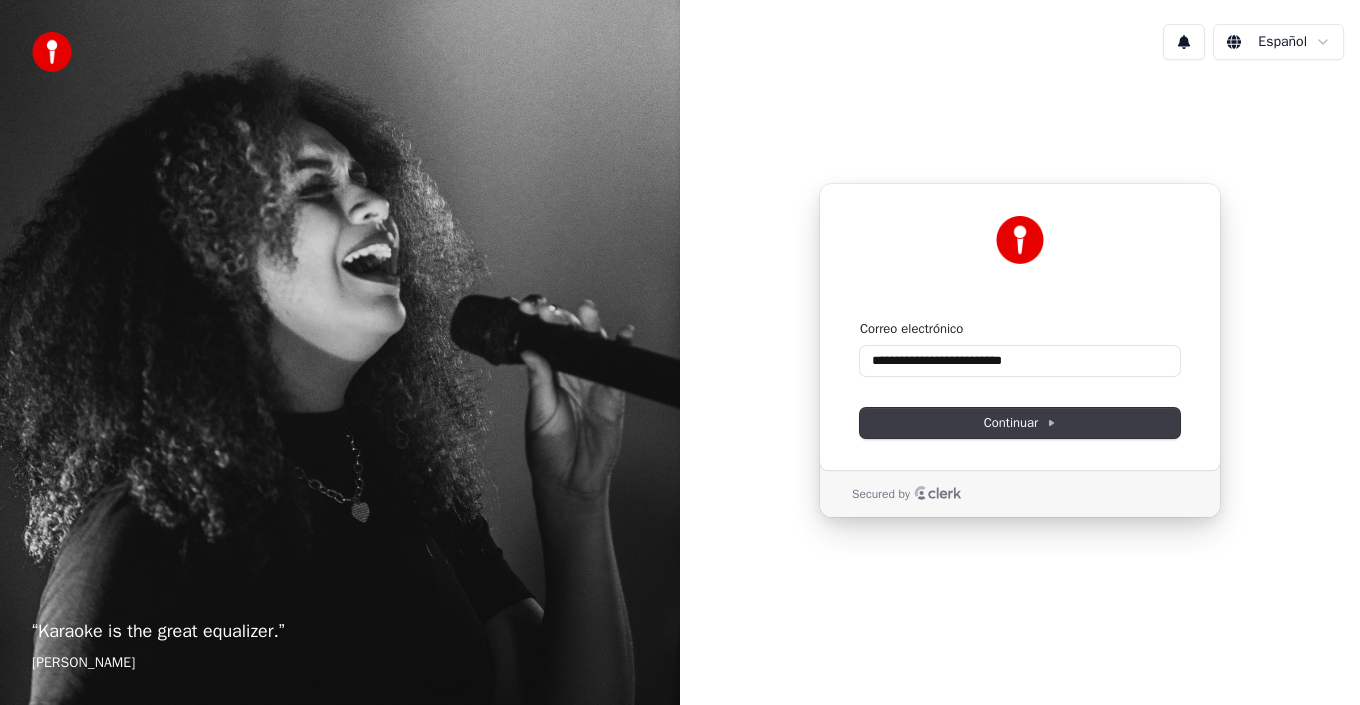 type on "**********" 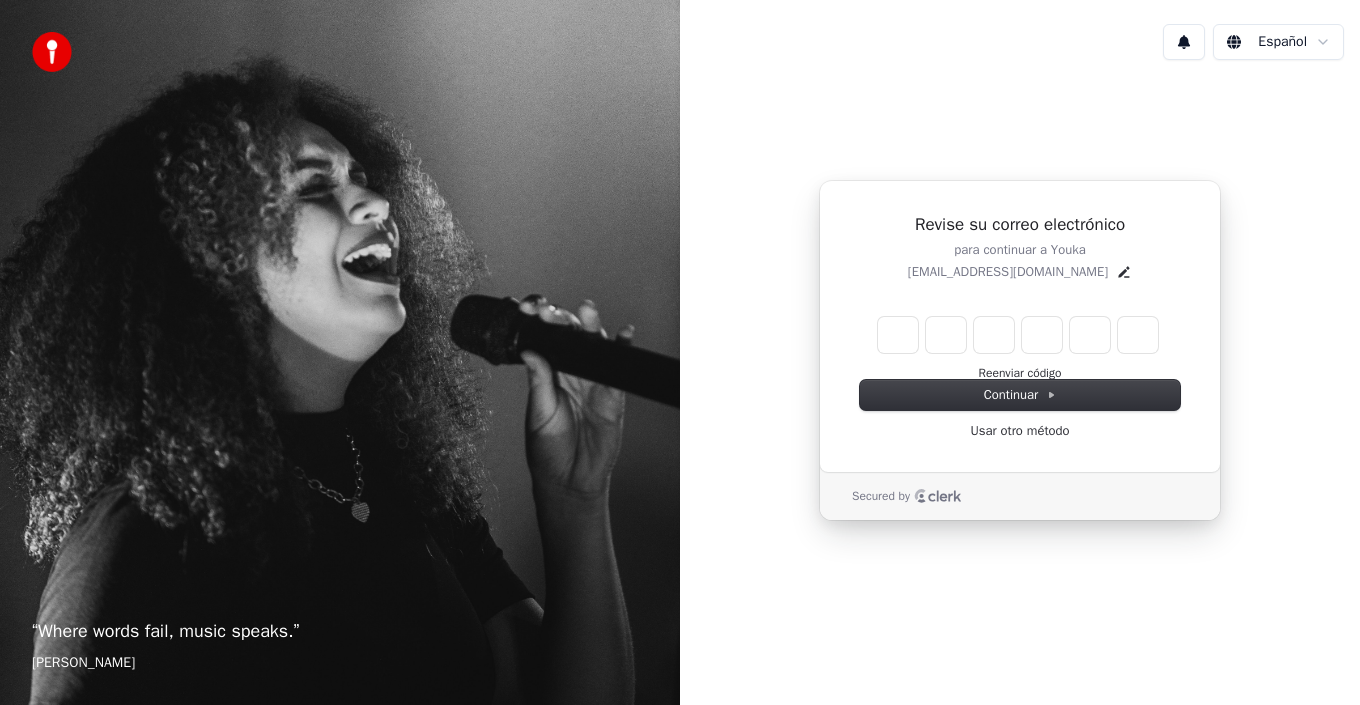 type on "*" 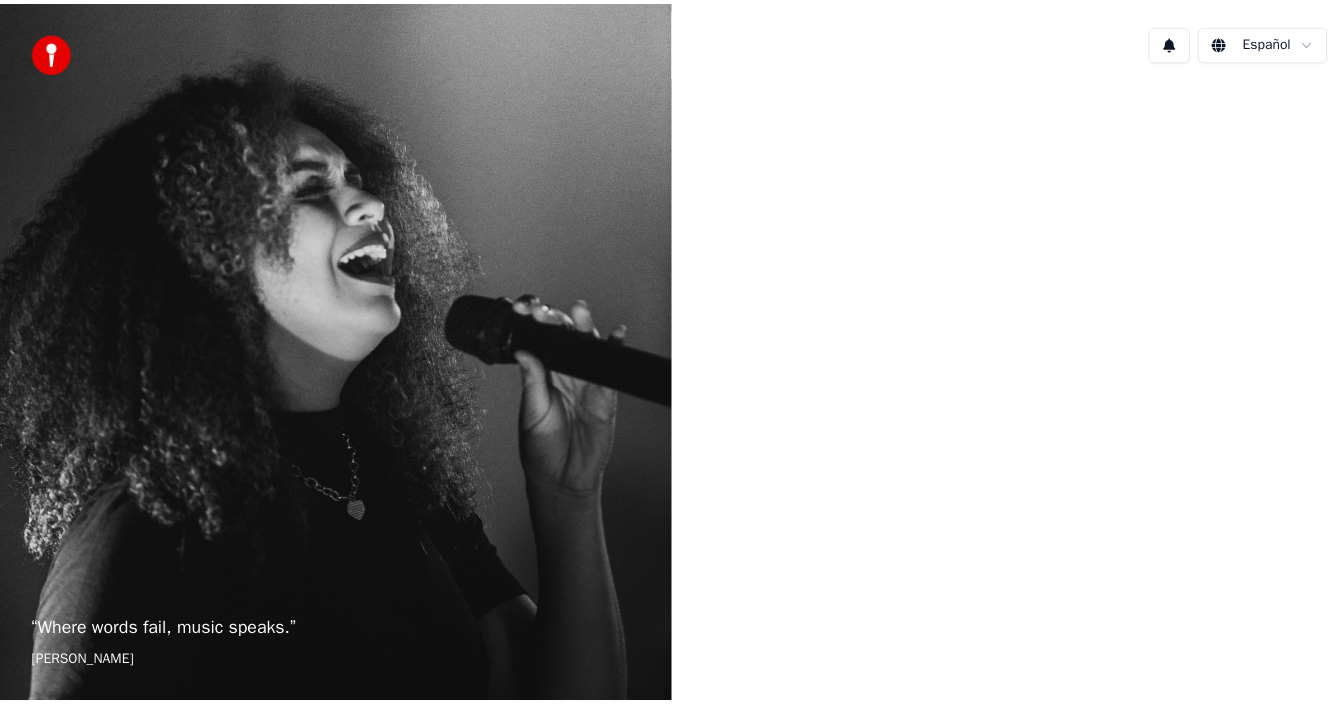 scroll, scrollTop: 0, scrollLeft: 0, axis: both 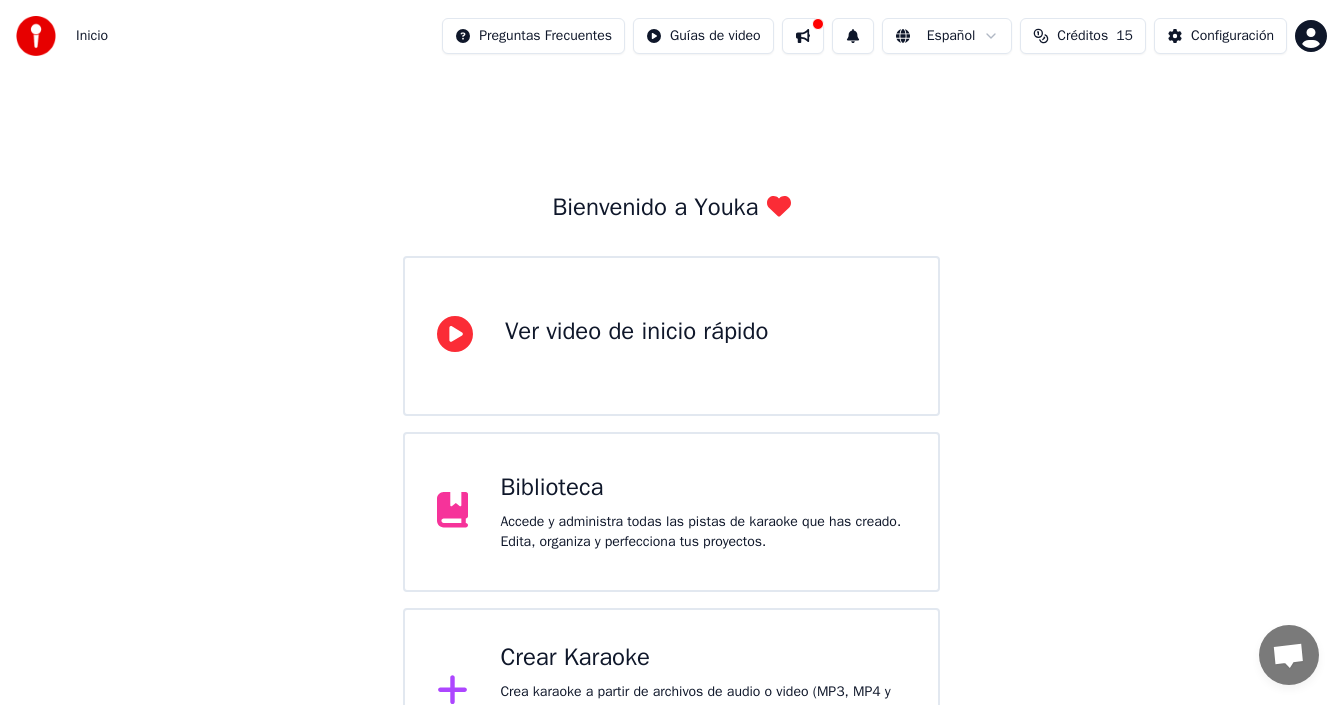click at bounding box center (803, 36) 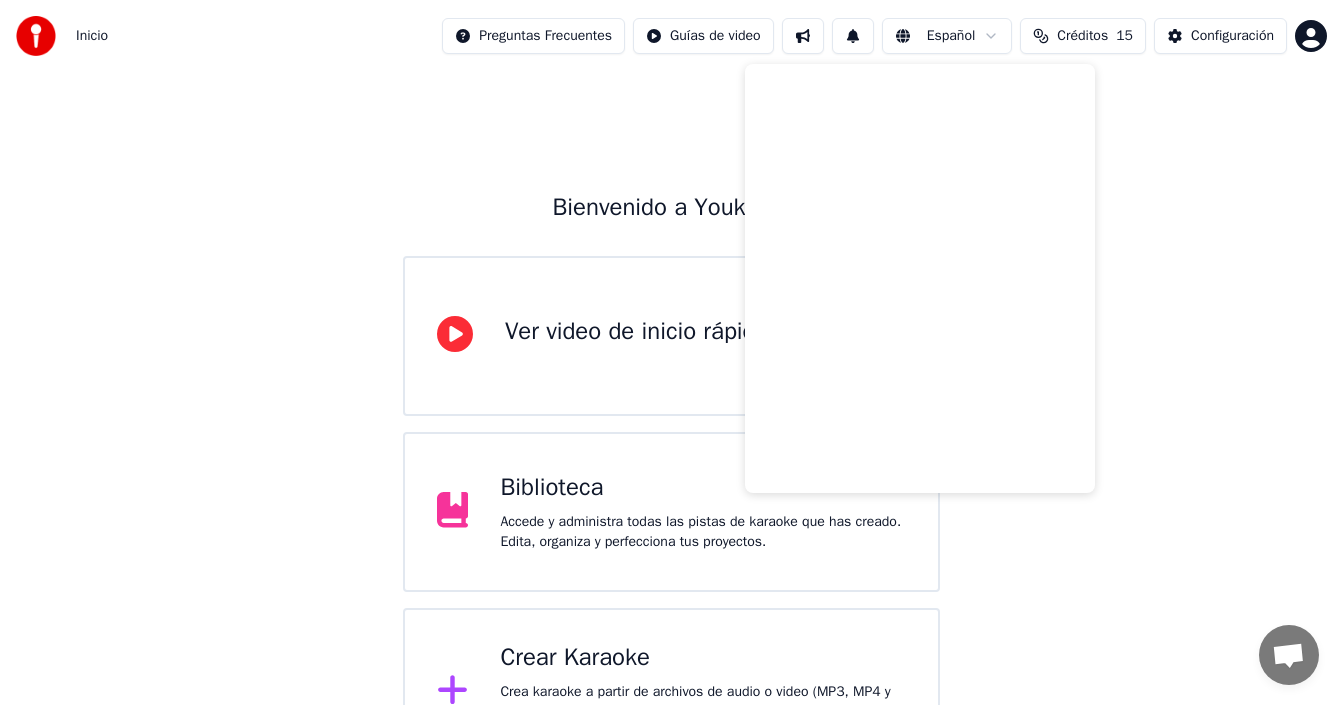 click on "Bienvenido a Youka Ver video de inicio rápido Biblioteca Accede y administra todas las pistas de karaoke que has creado. Edita, organiza y perfecciona tus proyectos. Crear Karaoke Crea karaoke a partir de archivos de audio o video (MP3, MP4 y más), o pega una URL para generar instantáneamente un video de karaoke con letras sincronizadas. Por favor, actualiza a la última versión Tu versión de Youka está obsoleta. Por favor, guarda tu biblioteca y tus ajustes (Ajustes > Zona peligrosa > Exportar ajustes) y actualiza a la última versión para continuar usando Youka." at bounding box center (671, 526) 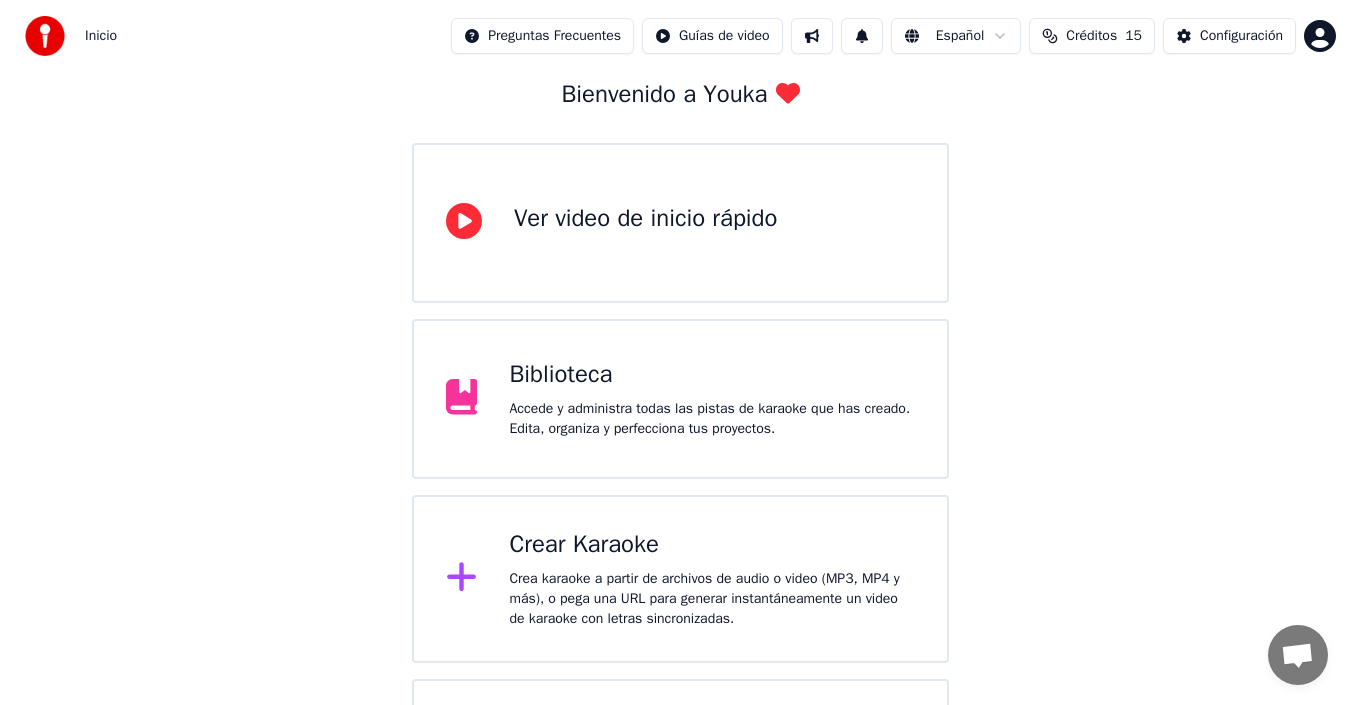 scroll, scrollTop: 255, scrollLeft: 0, axis: vertical 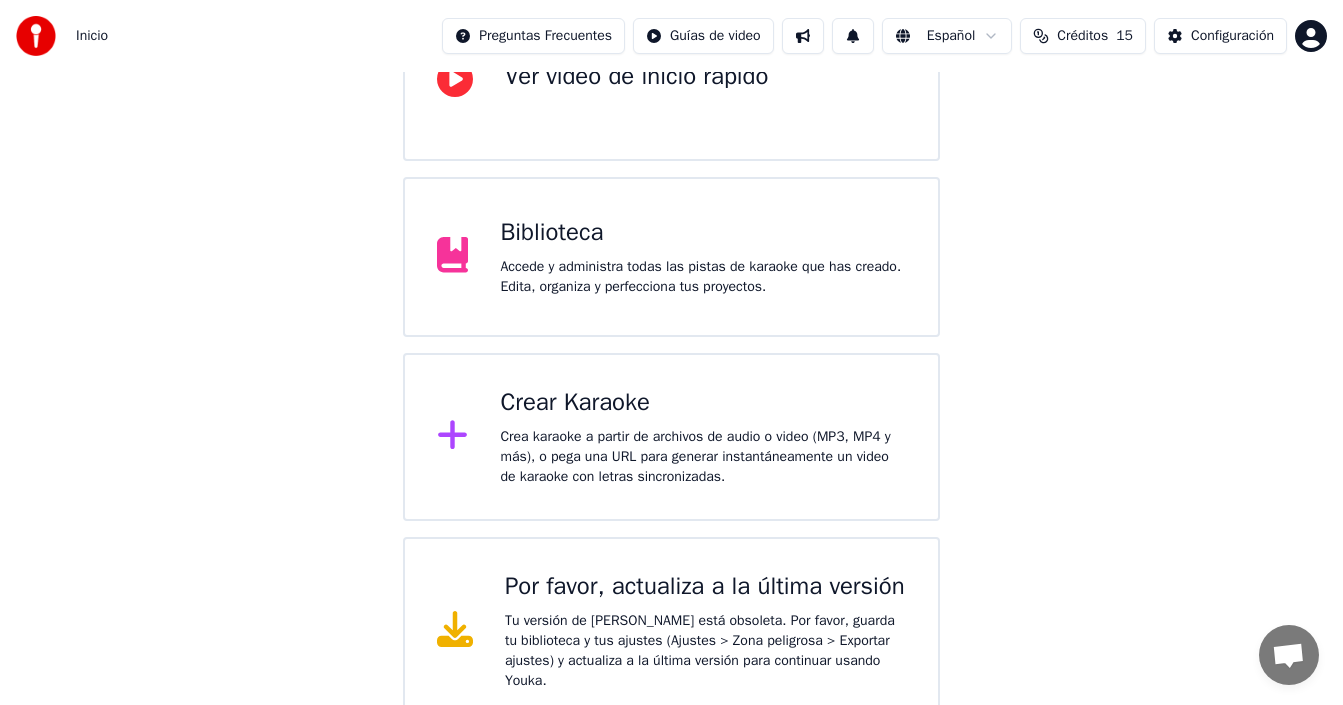 click on "Crea karaoke a partir de archivos de audio o video (MP3, MP4 y más), o pega una URL para generar instantáneamente un video de karaoke con letras sincronizadas." at bounding box center [703, 457] 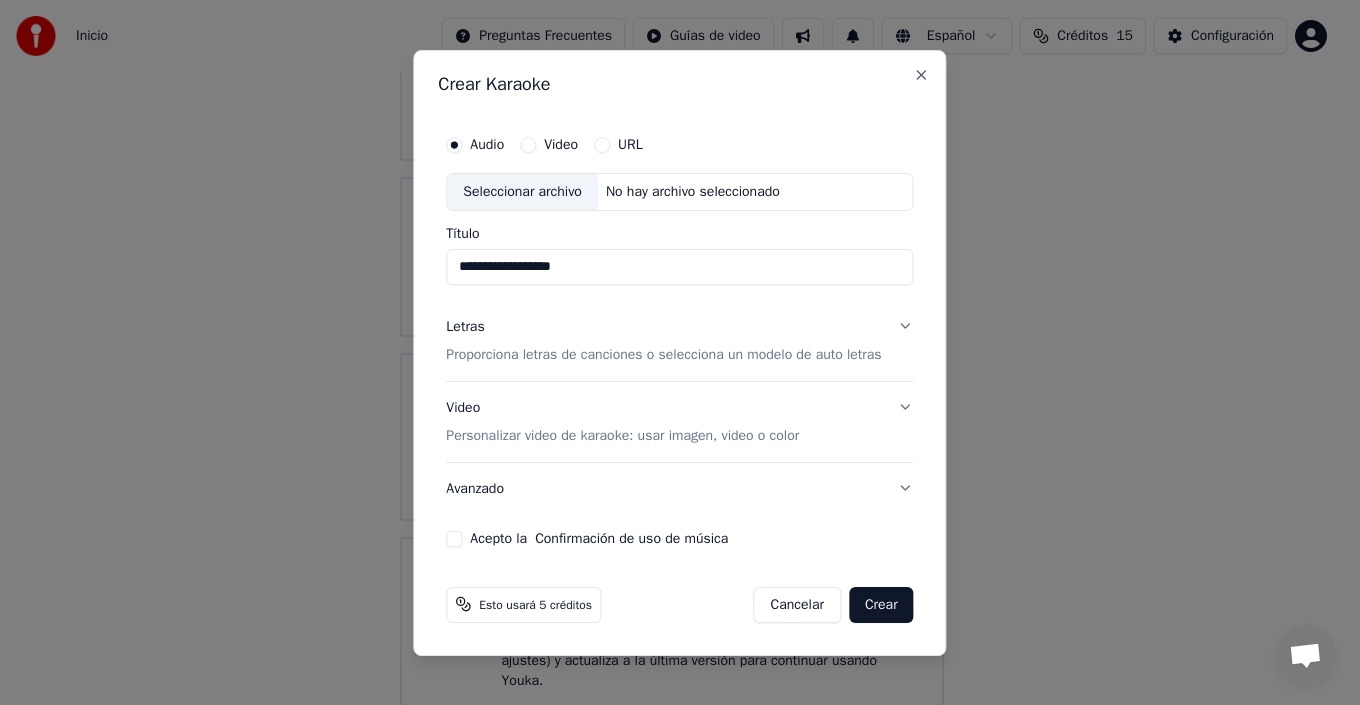 click on "Proporciona letras de canciones o selecciona un modelo de auto letras" at bounding box center (663, 355) 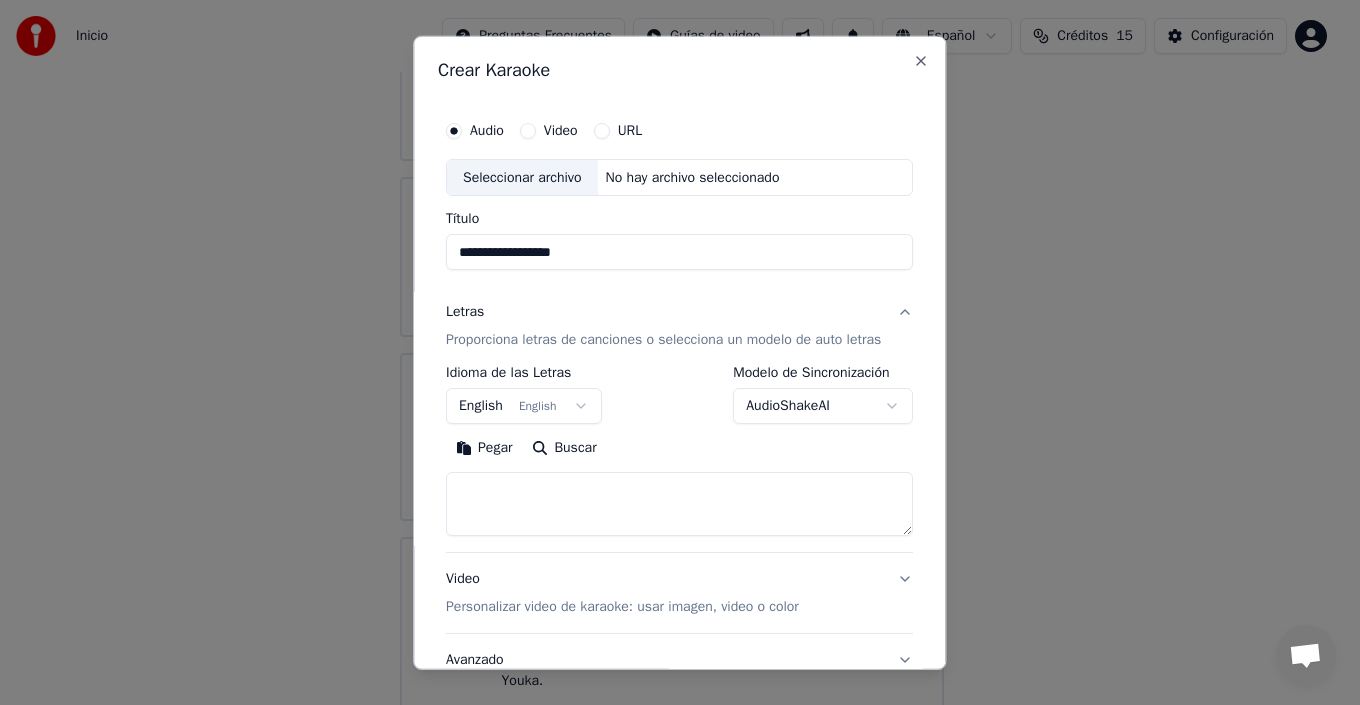 click on "**********" at bounding box center [679, 252] 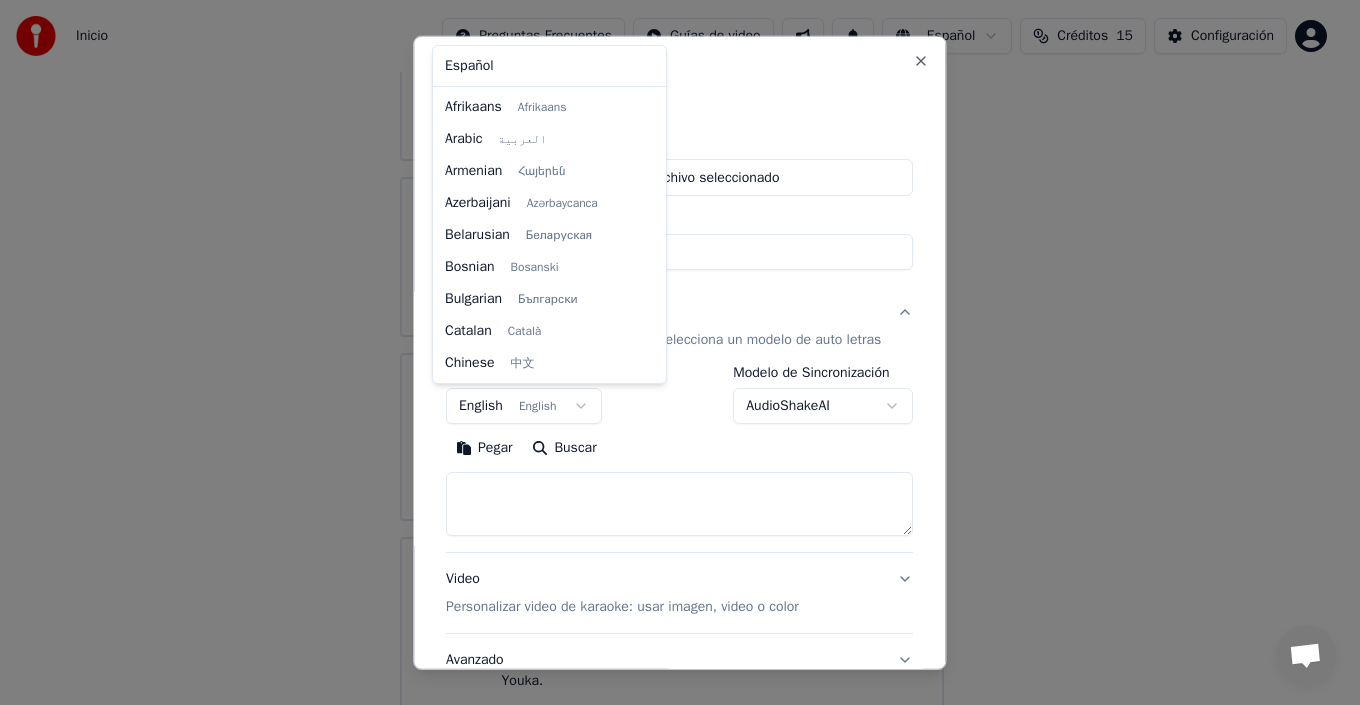 scroll, scrollTop: 160, scrollLeft: 0, axis: vertical 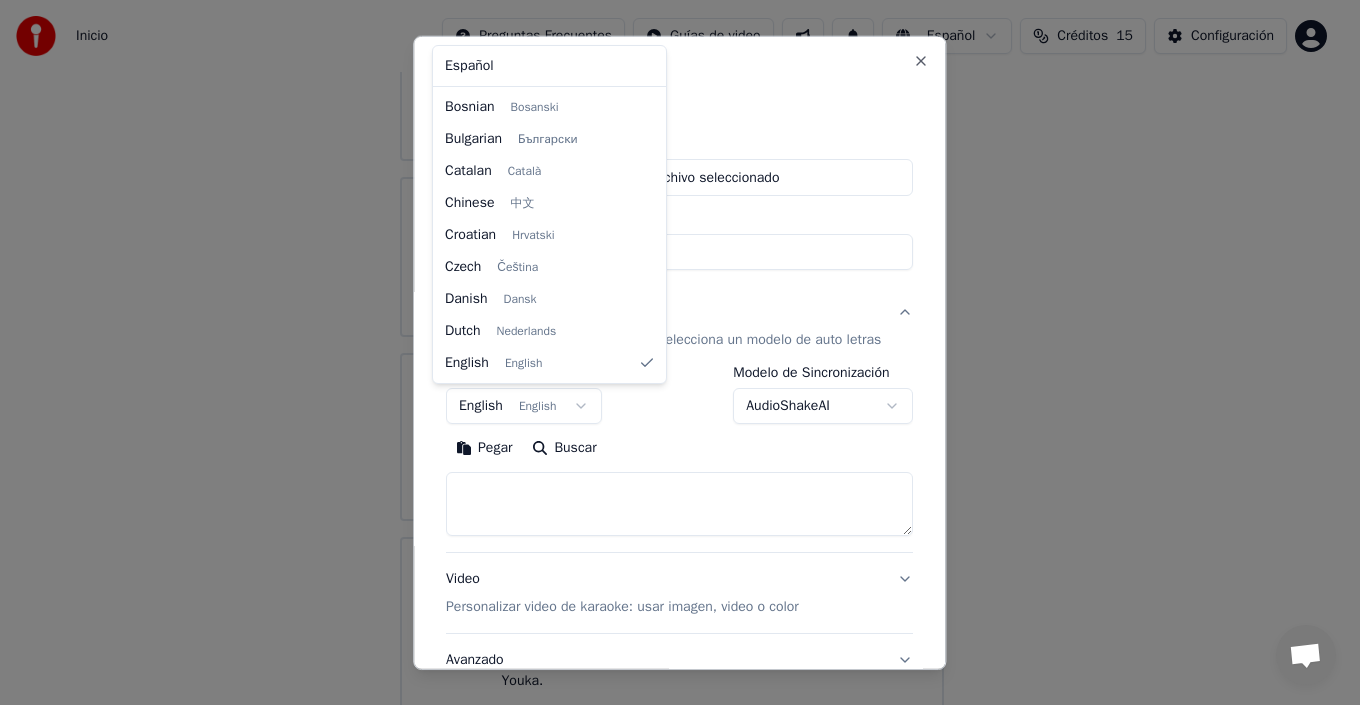 select on "**" 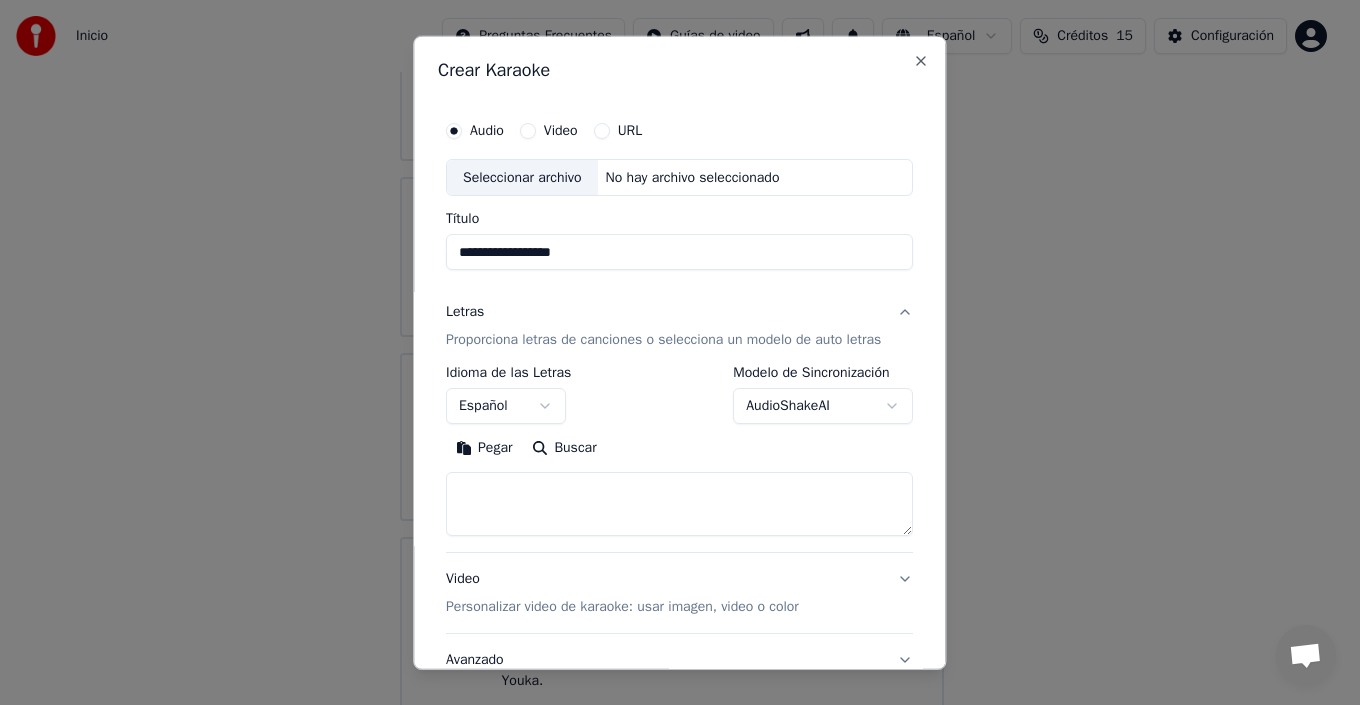click on "**********" at bounding box center [671, 235] 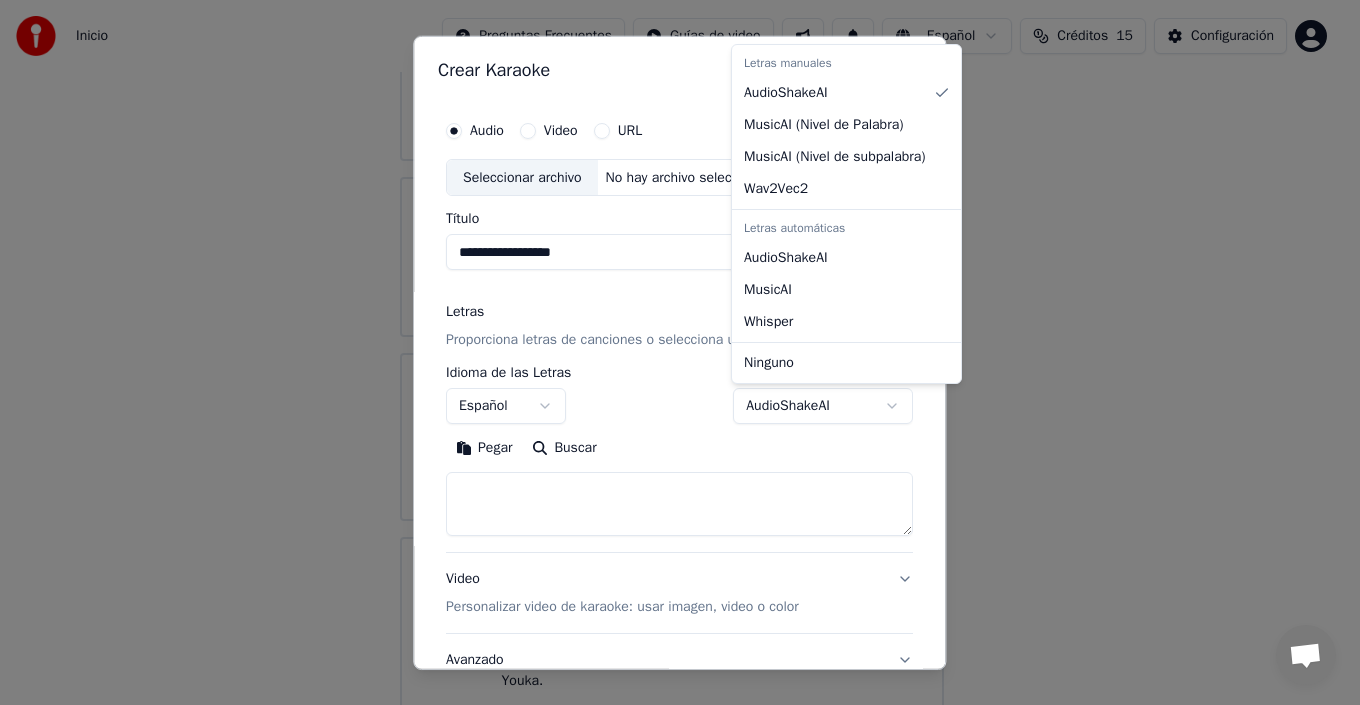 select on "****" 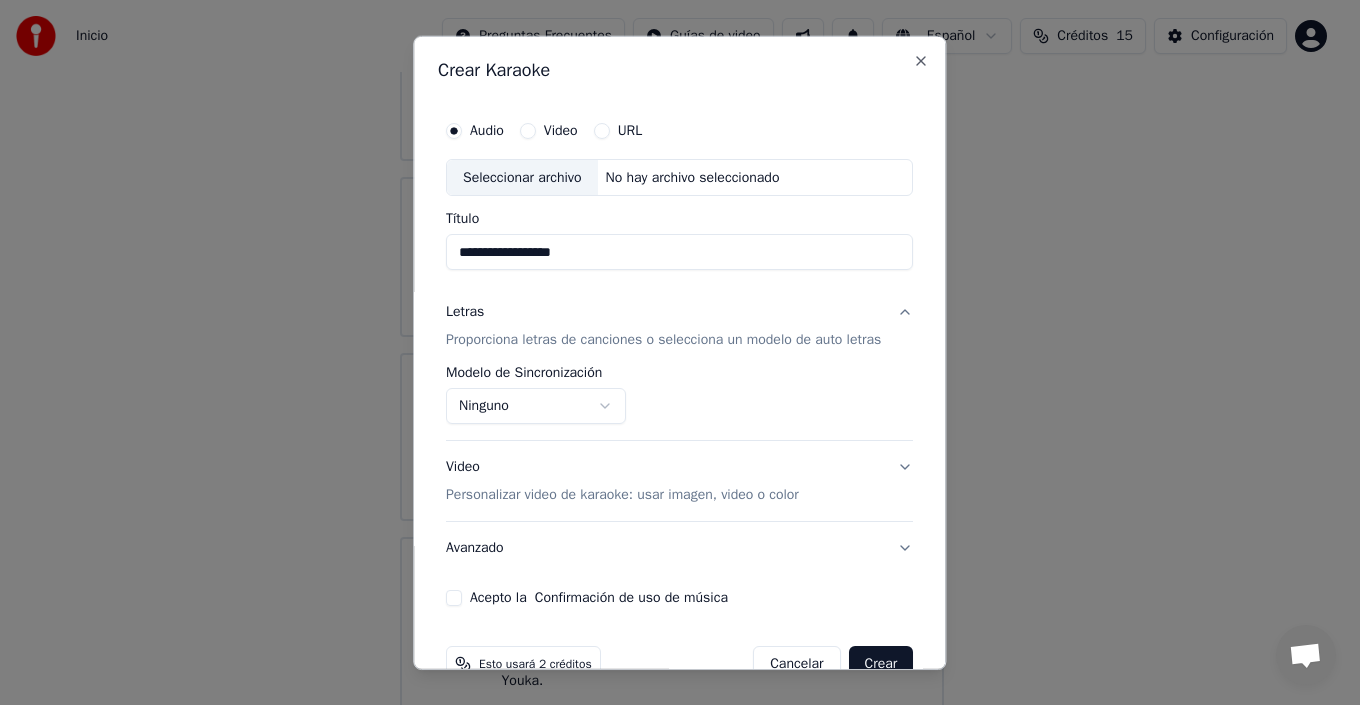 scroll, scrollTop: 45, scrollLeft: 0, axis: vertical 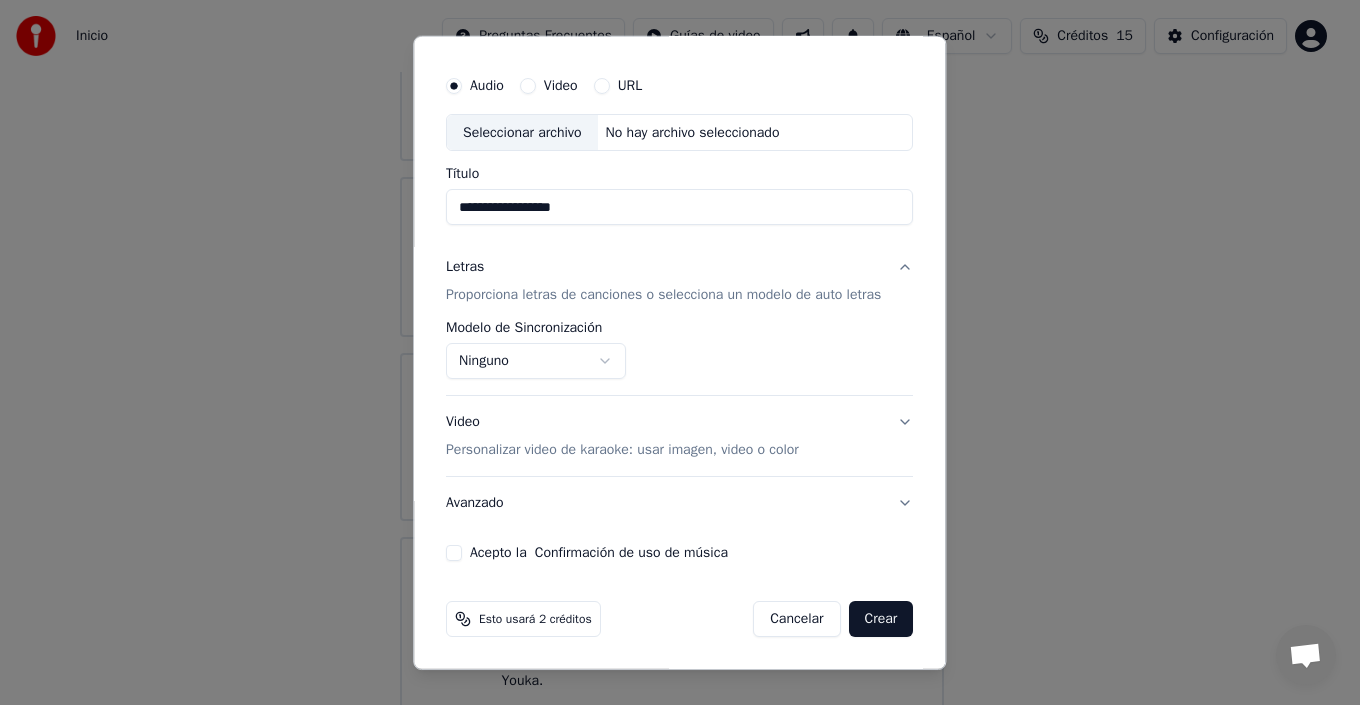 click on "Acepto la   Confirmación de uso de música" at bounding box center (454, 553) 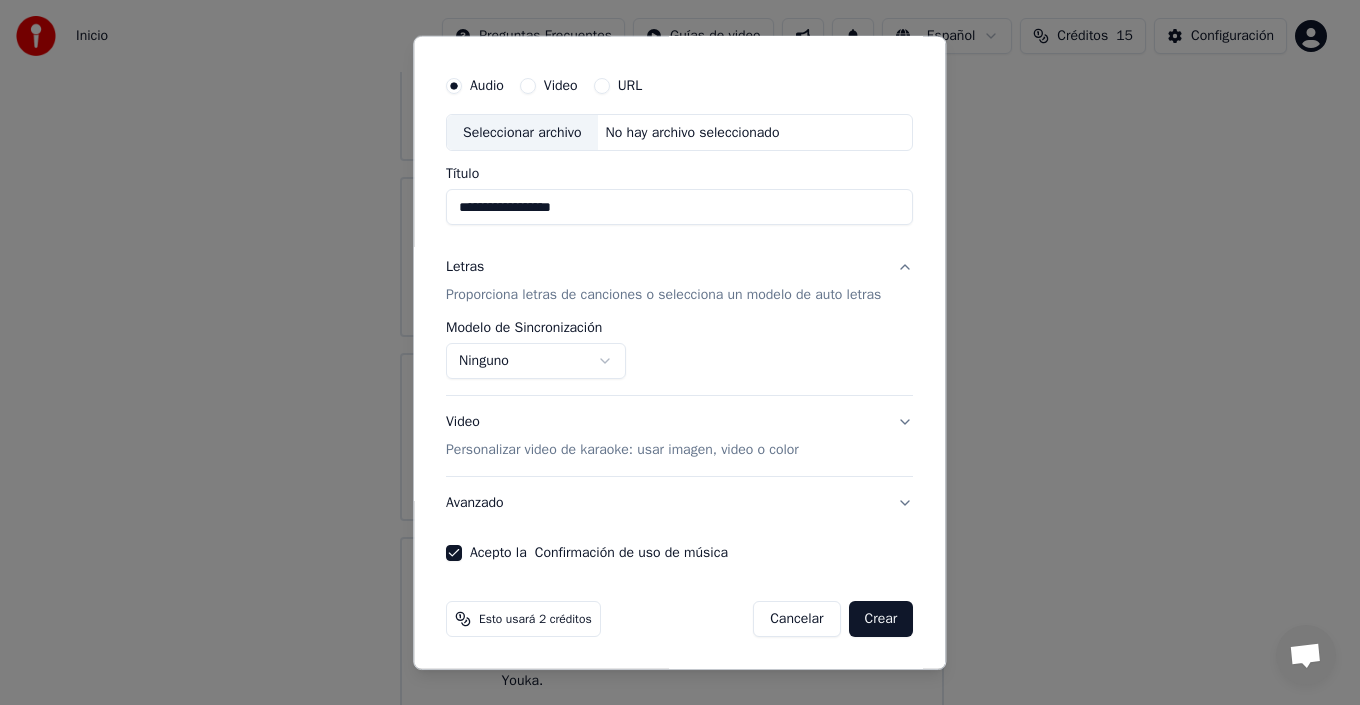 click on "Crear" at bounding box center (881, 619) 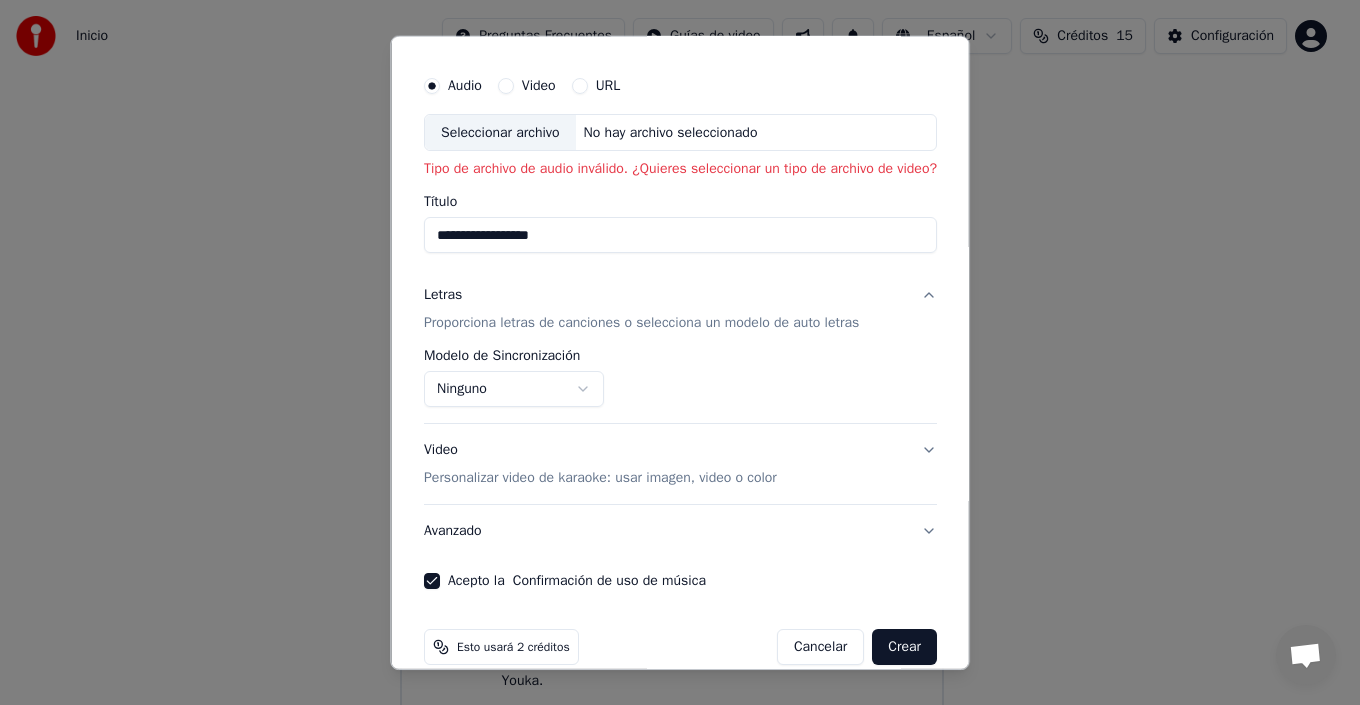 click on "**********" at bounding box center [680, 365] 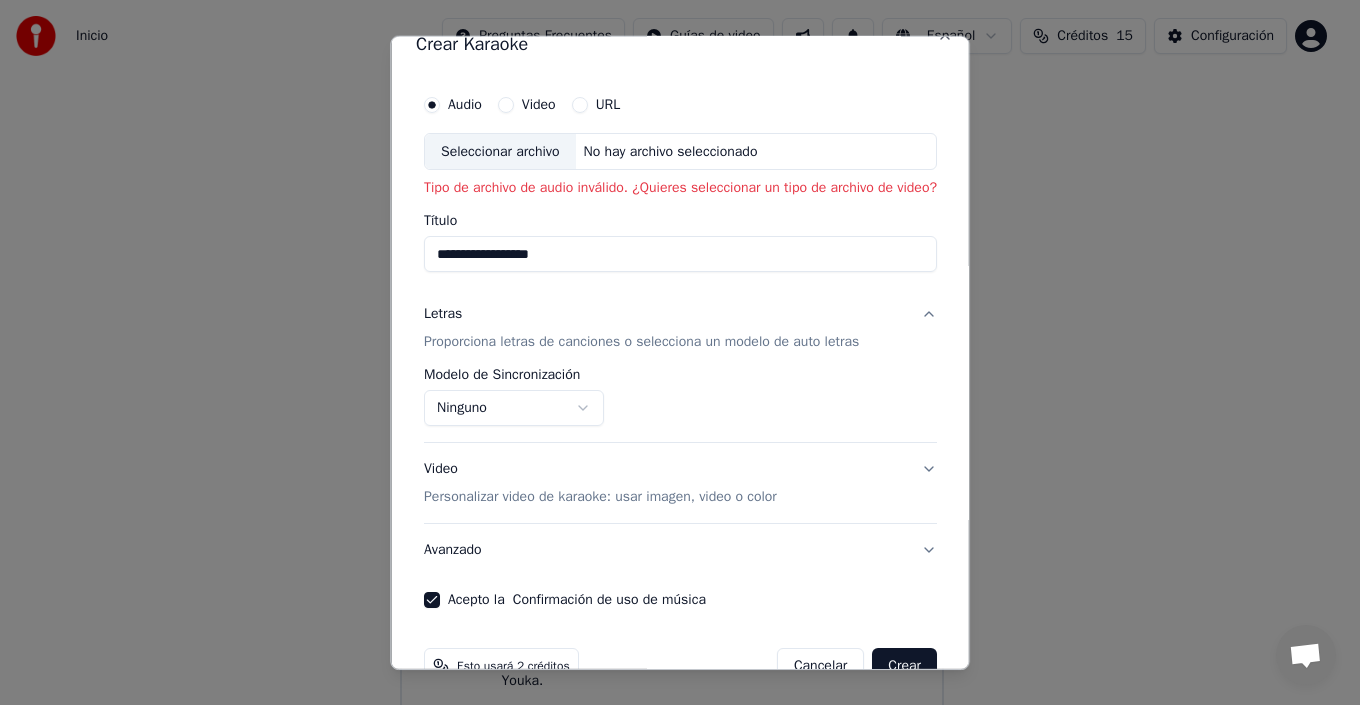 scroll, scrollTop: 0, scrollLeft: 0, axis: both 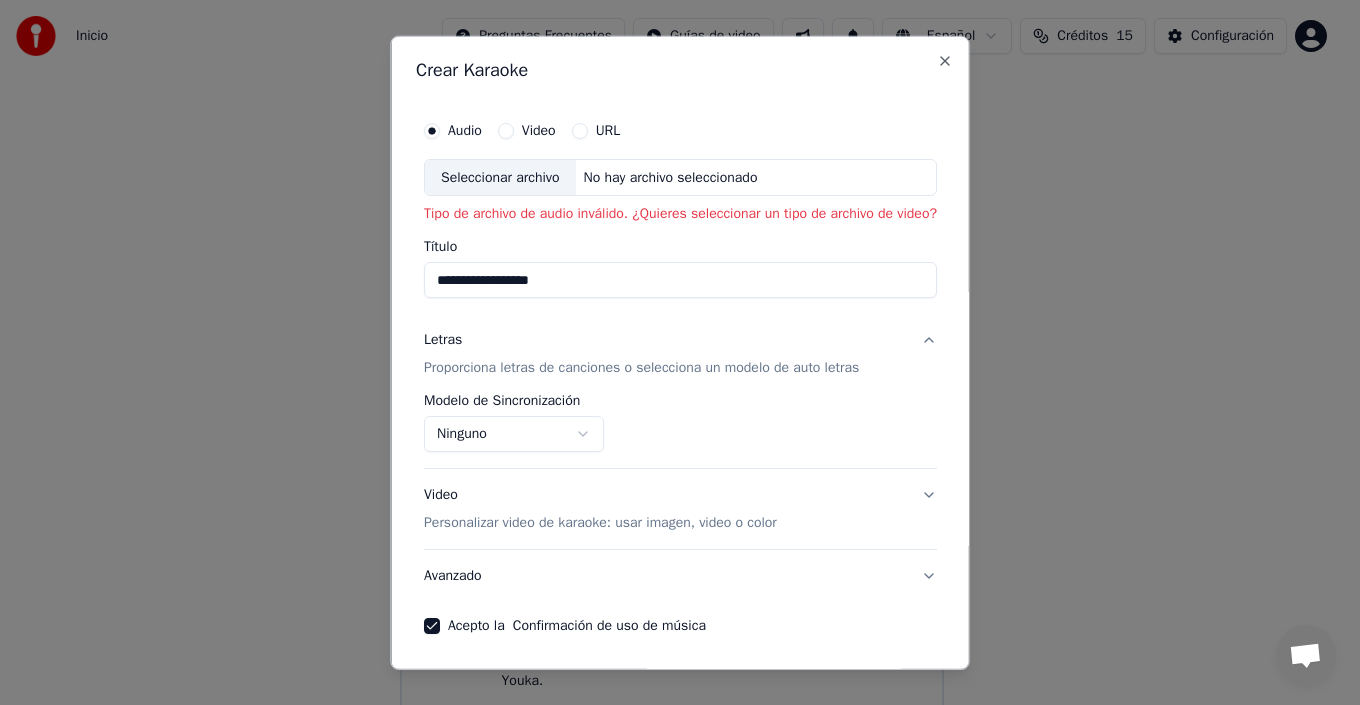 click on "Seleccionar archivo" at bounding box center (500, 177) 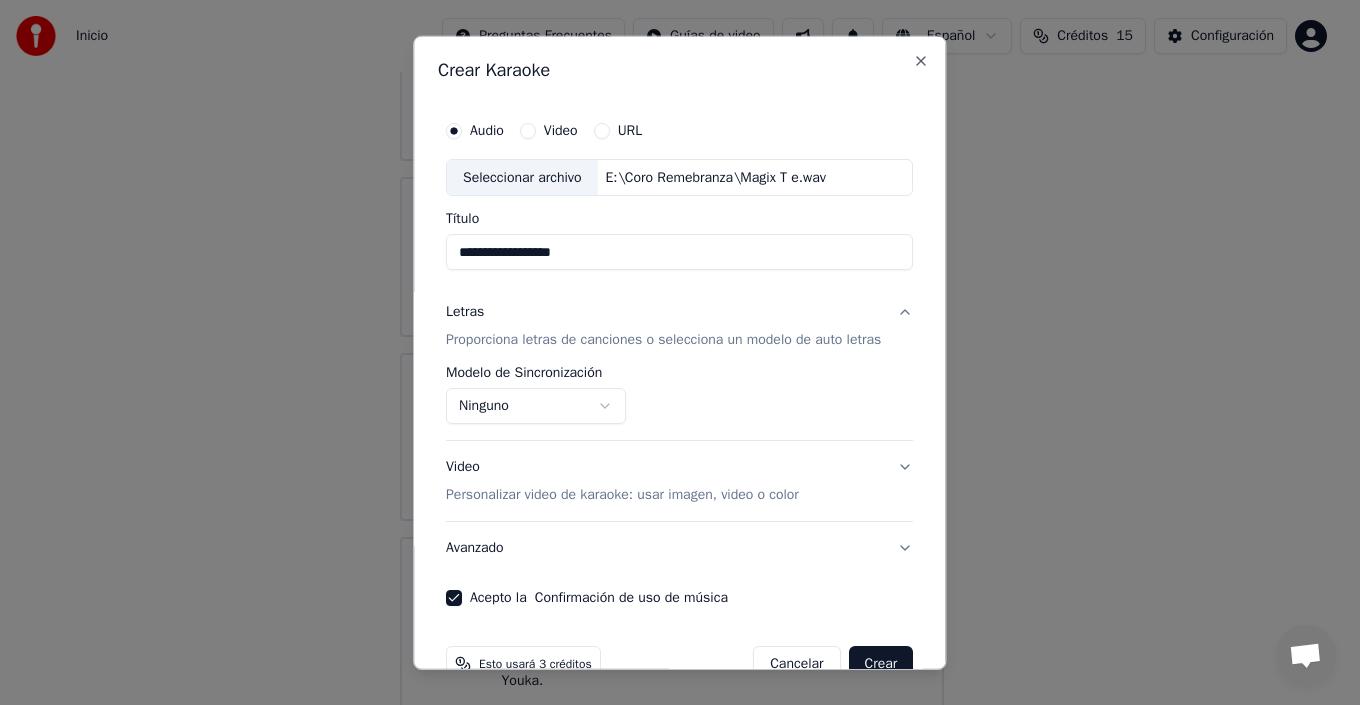 type on "*********" 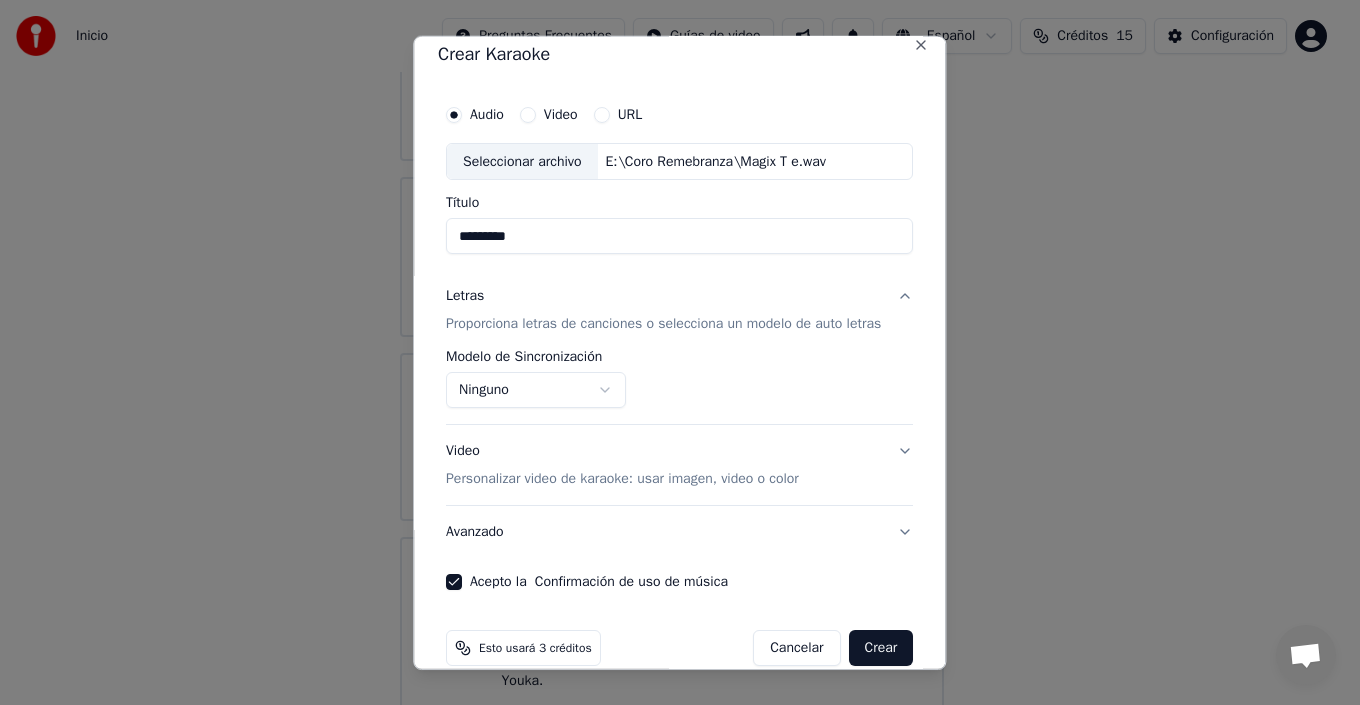 scroll, scrollTop: 0, scrollLeft: 0, axis: both 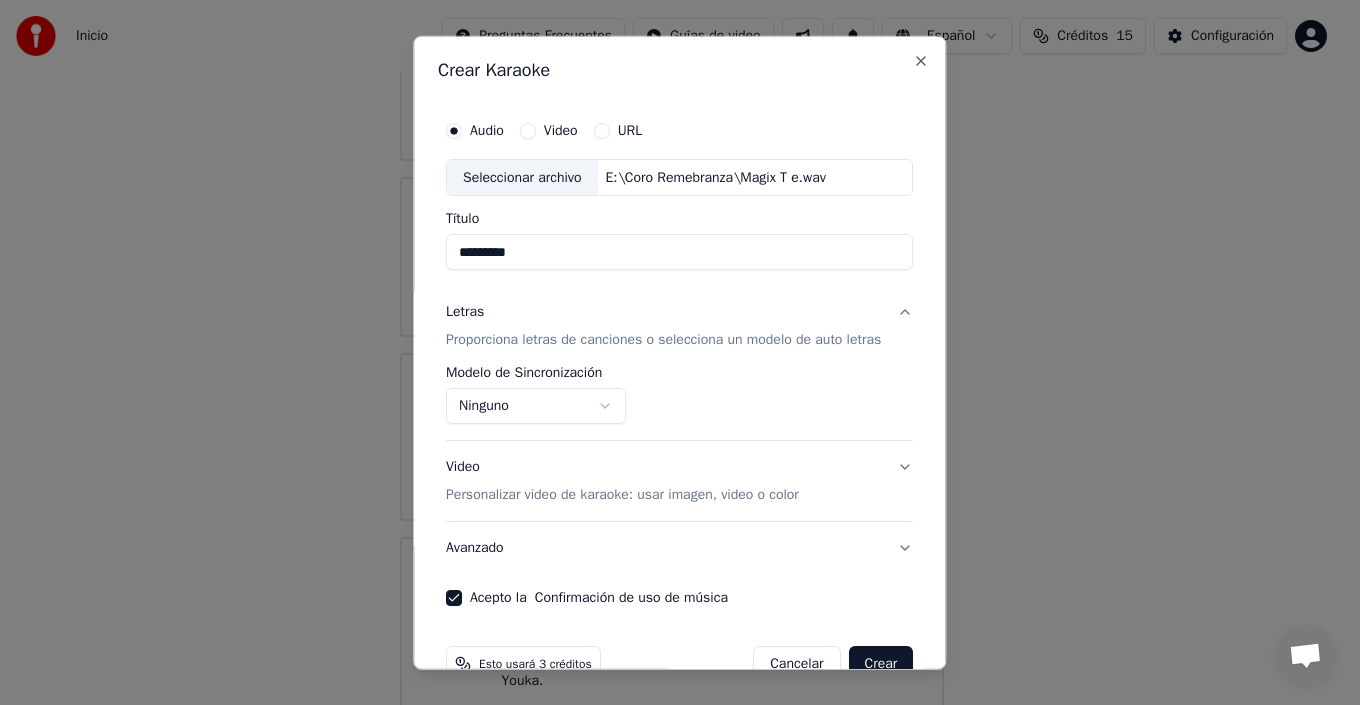 drag, startPoint x: 515, startPoint y: 252, endPoint x: 396, endPoint y: 256, distance: 119.06721 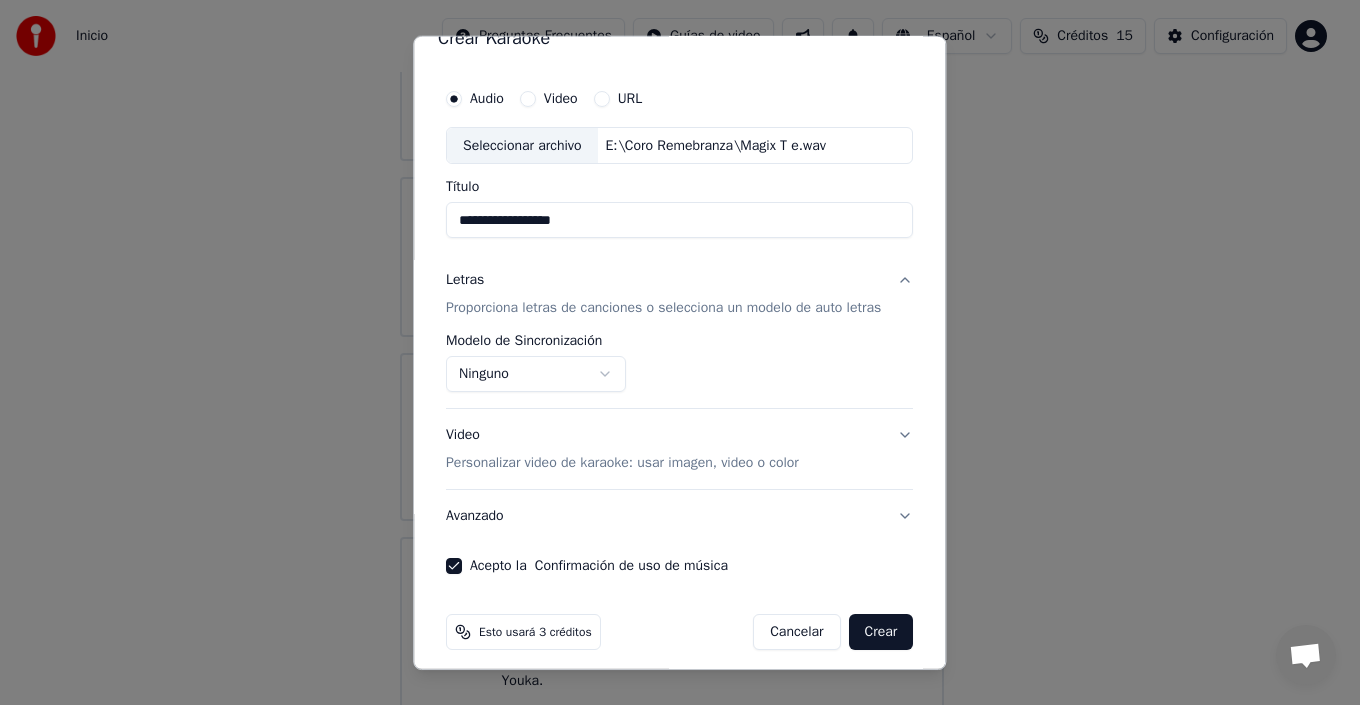 scroll, scrollTop: 45, scrollLeft: 0, axis: vertical 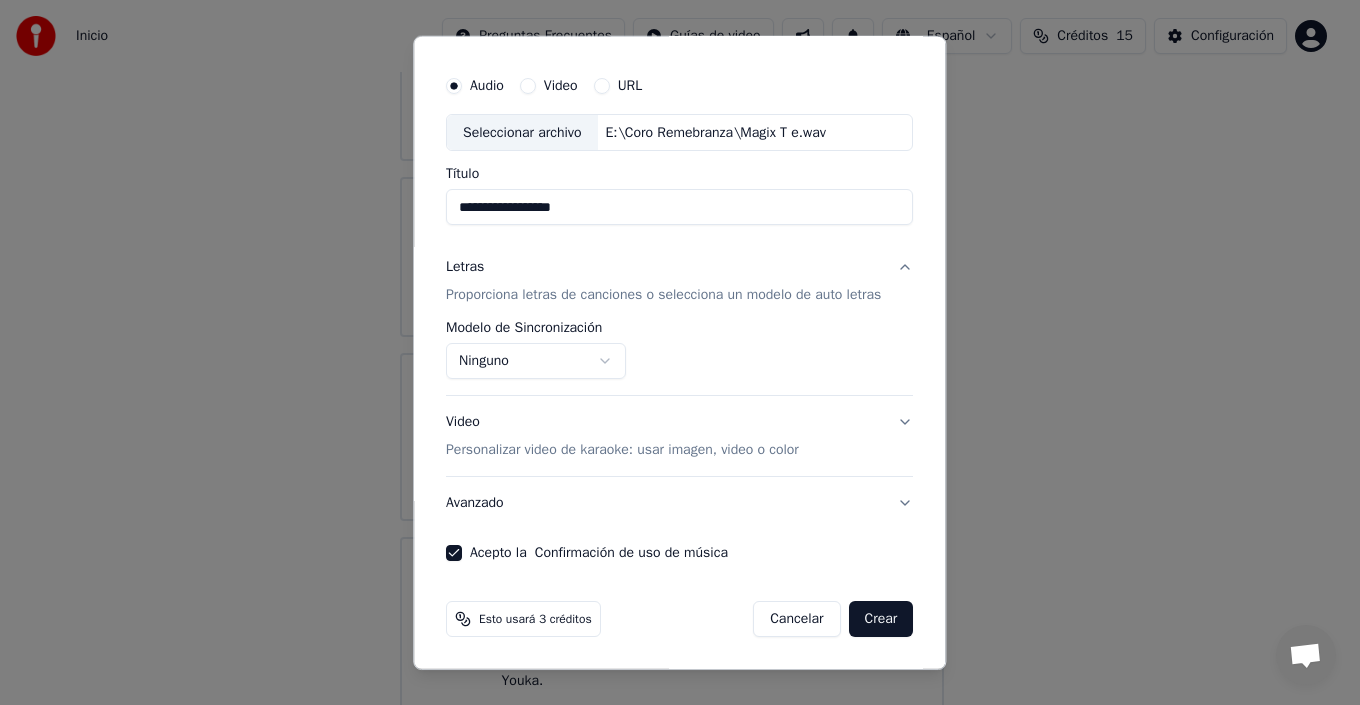 type on "**********" 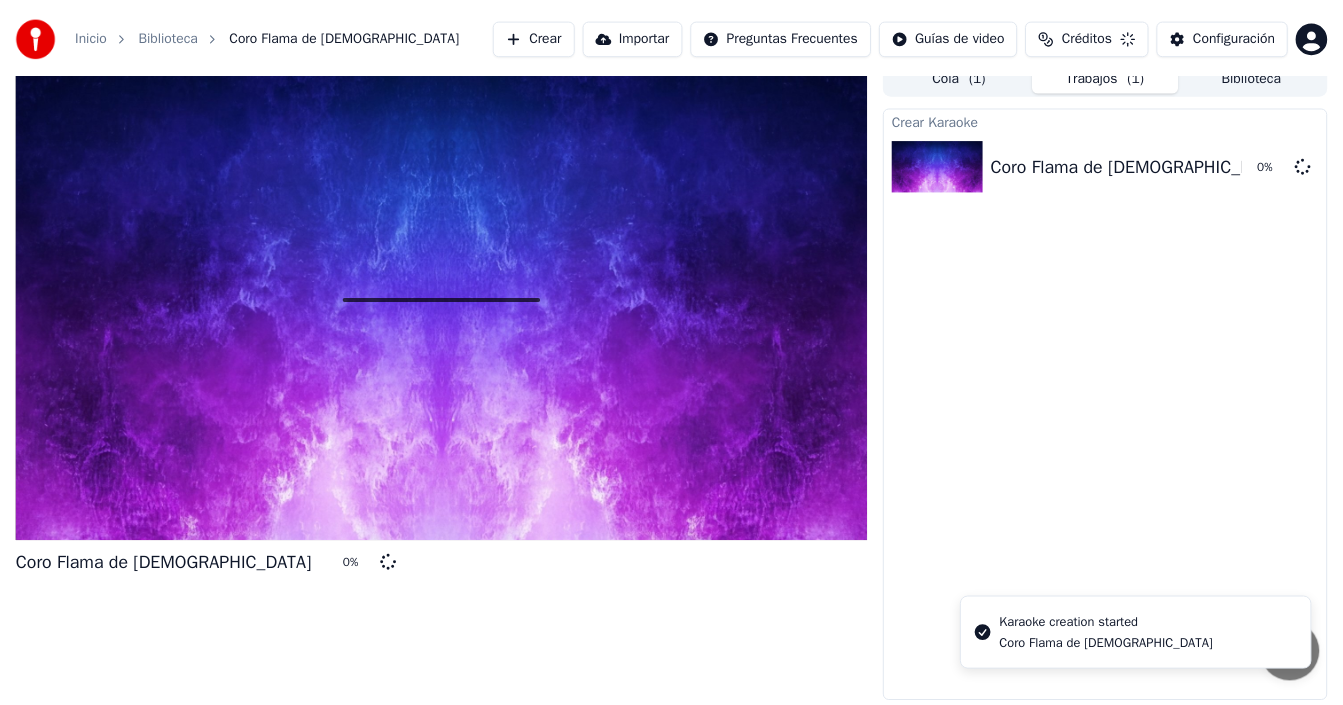 scroll, scrollTop: 14, scrollLeft: 0, axis: vertical 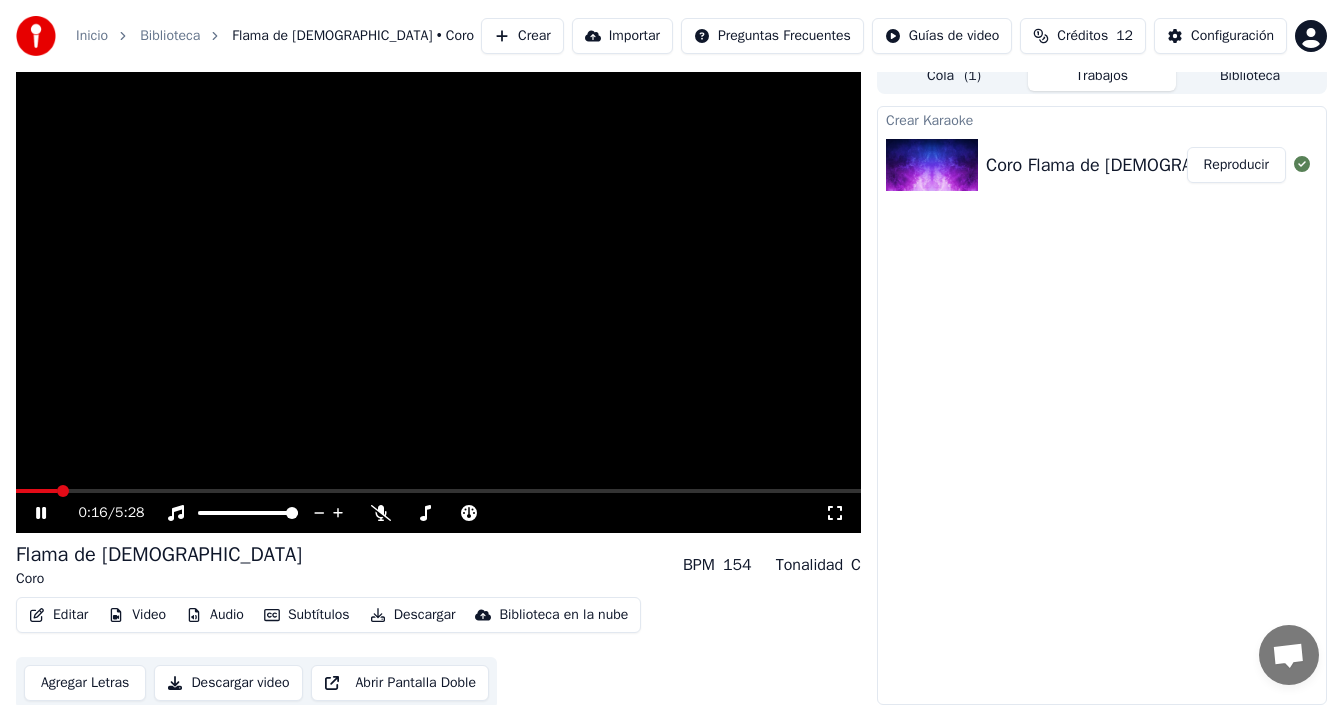 click at bounding box center (438, 491) 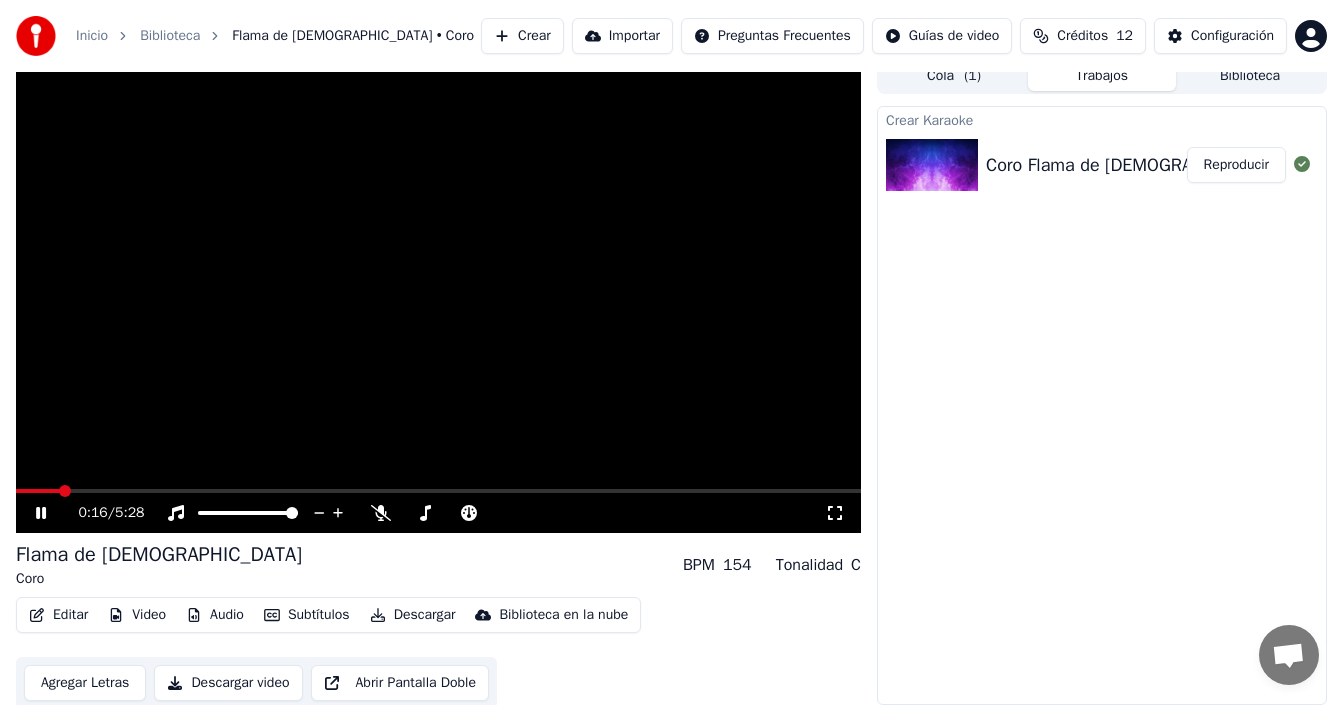 click at bounding box center [438, 295] 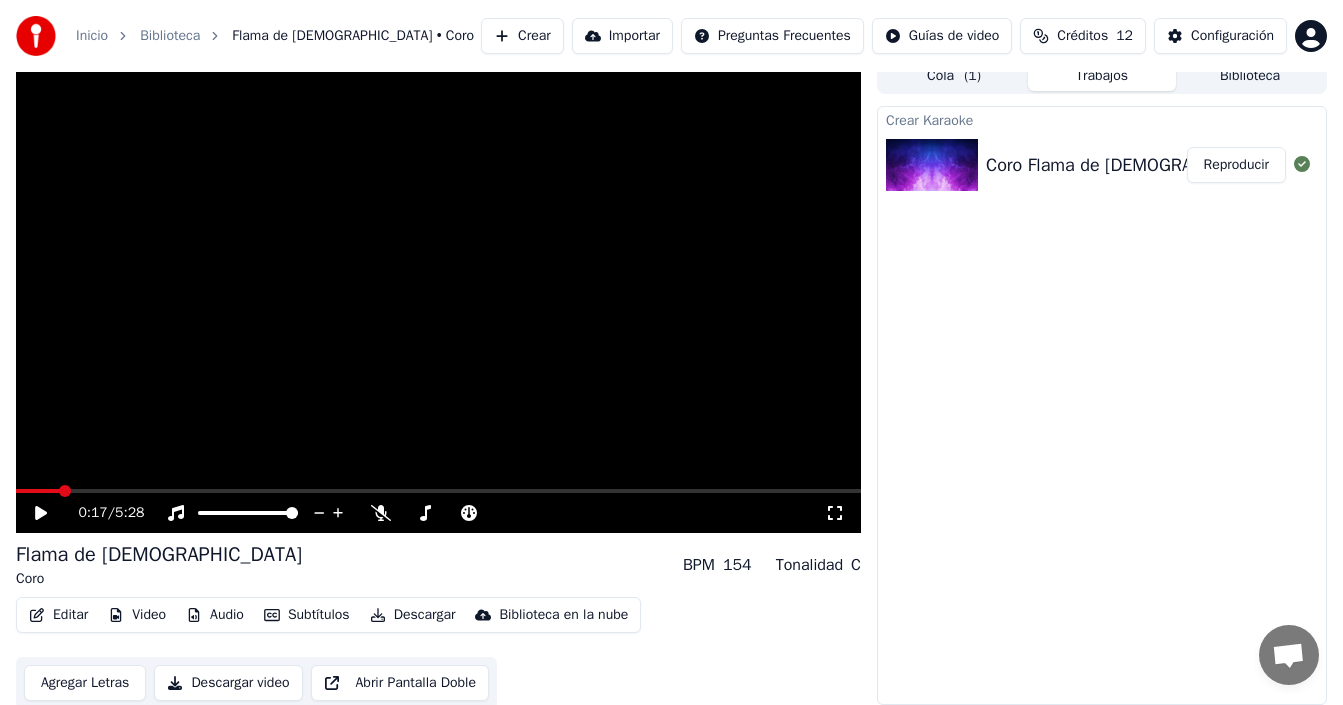 click at bounding box center (438, 295) 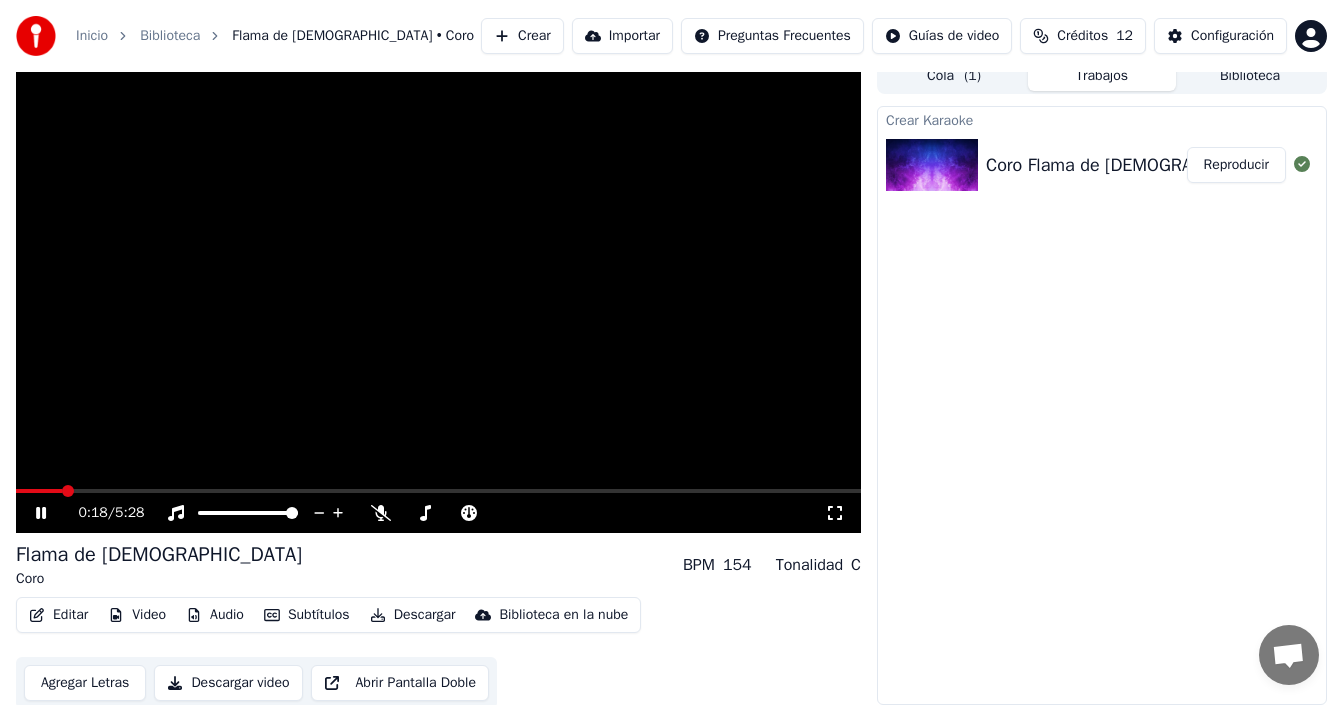 click at bounding box center [438, 295] 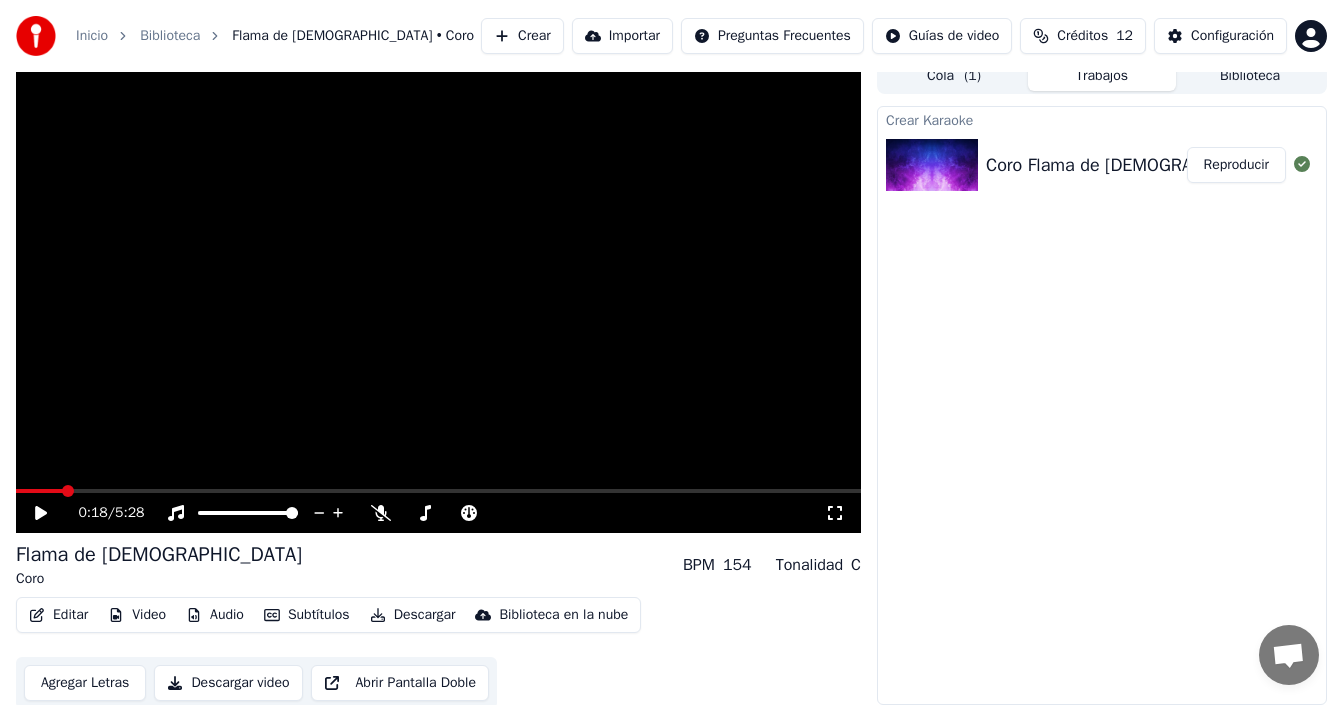 click 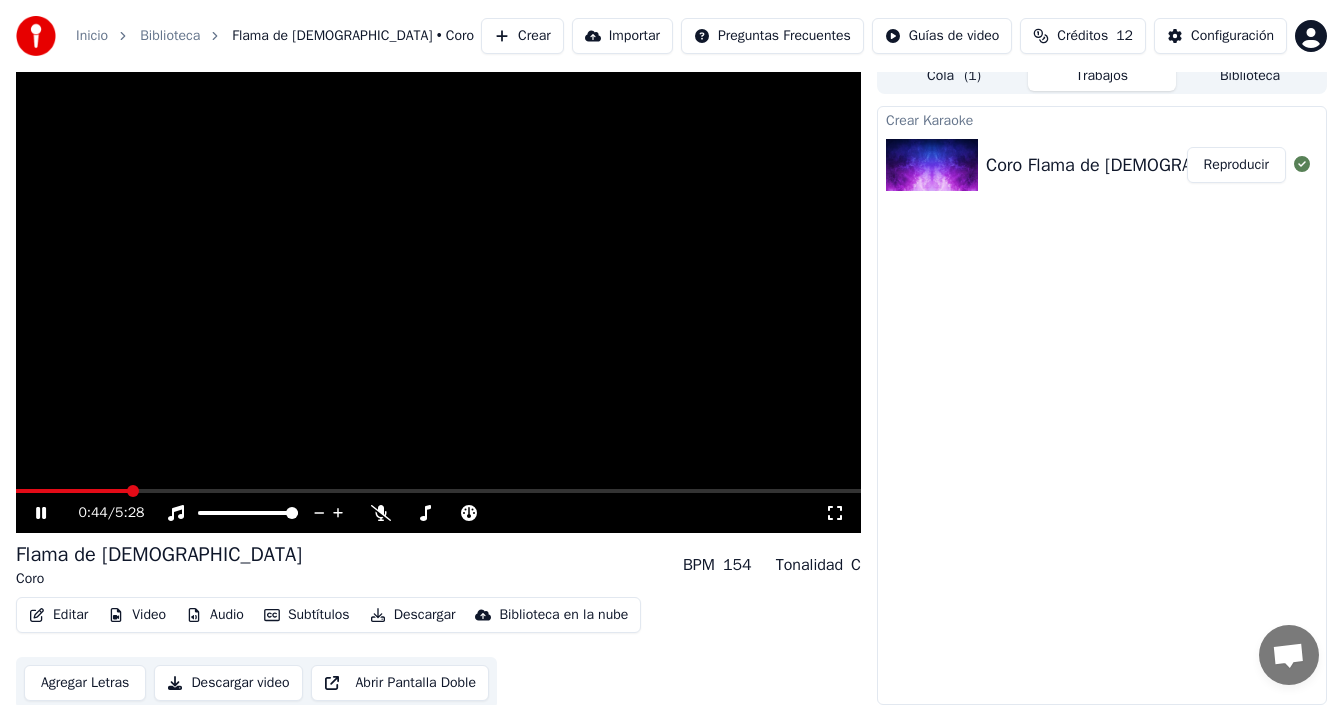 click at bounding box center (133, 491) 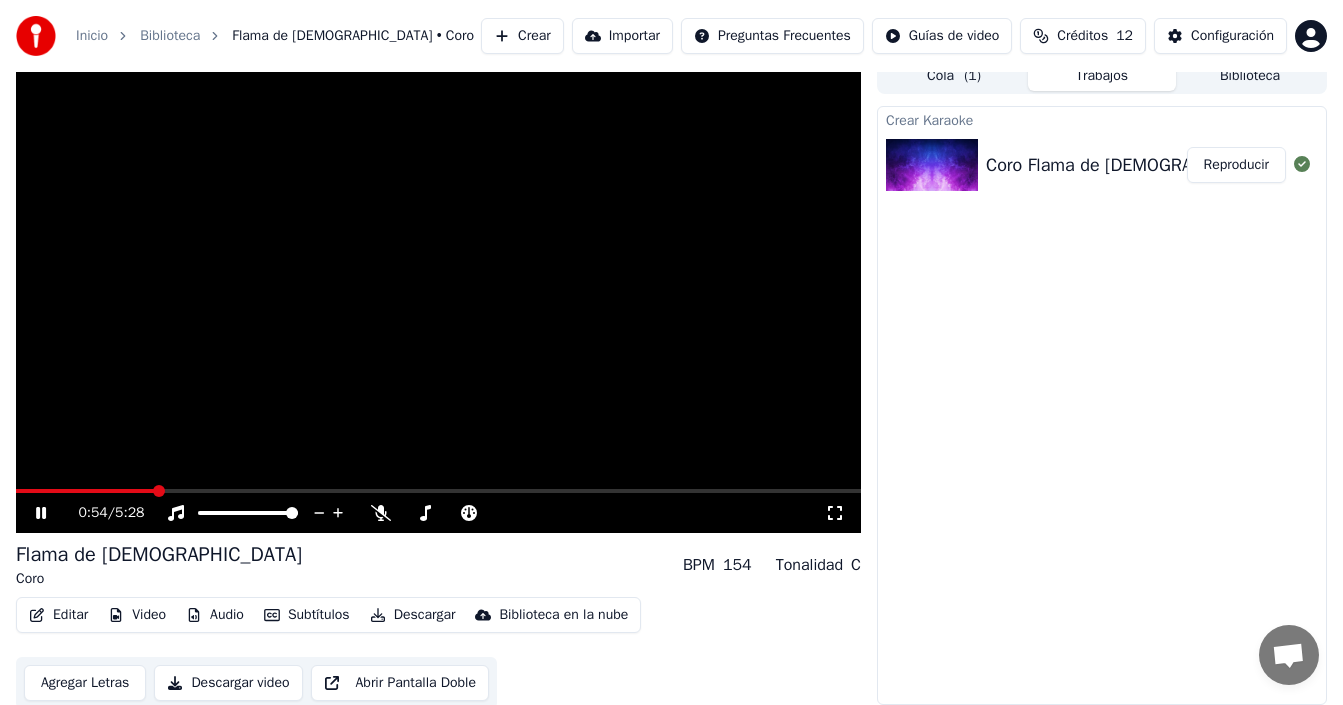 click 